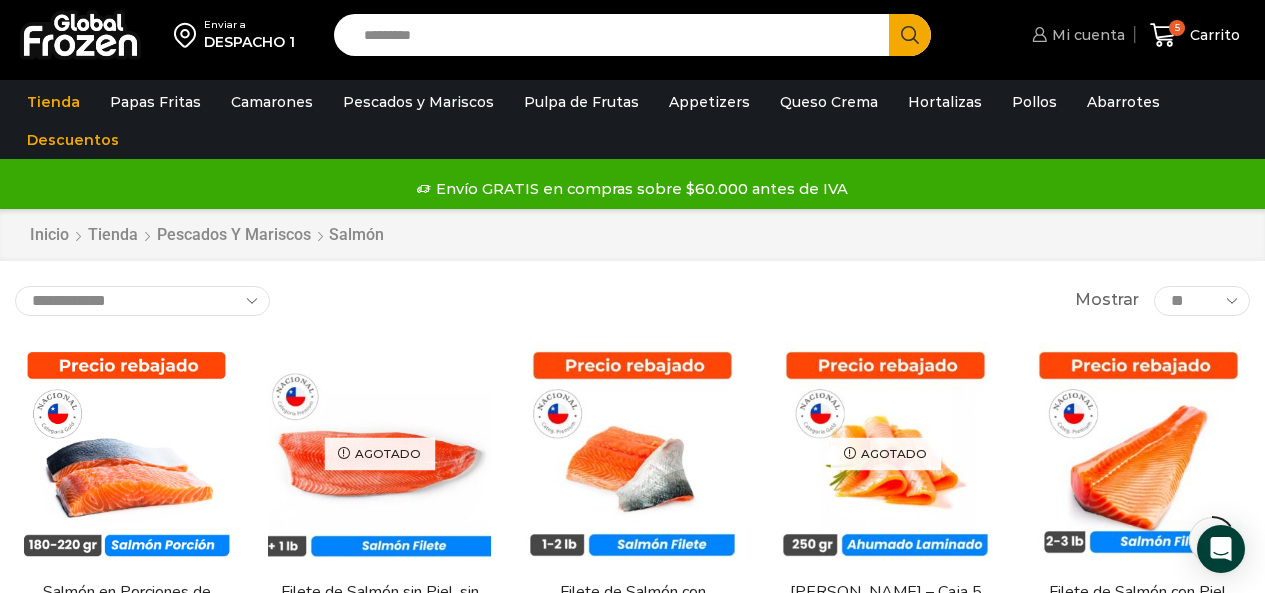 scroll, scrollTop: 109, scrollLeft: 0, axis: vertical 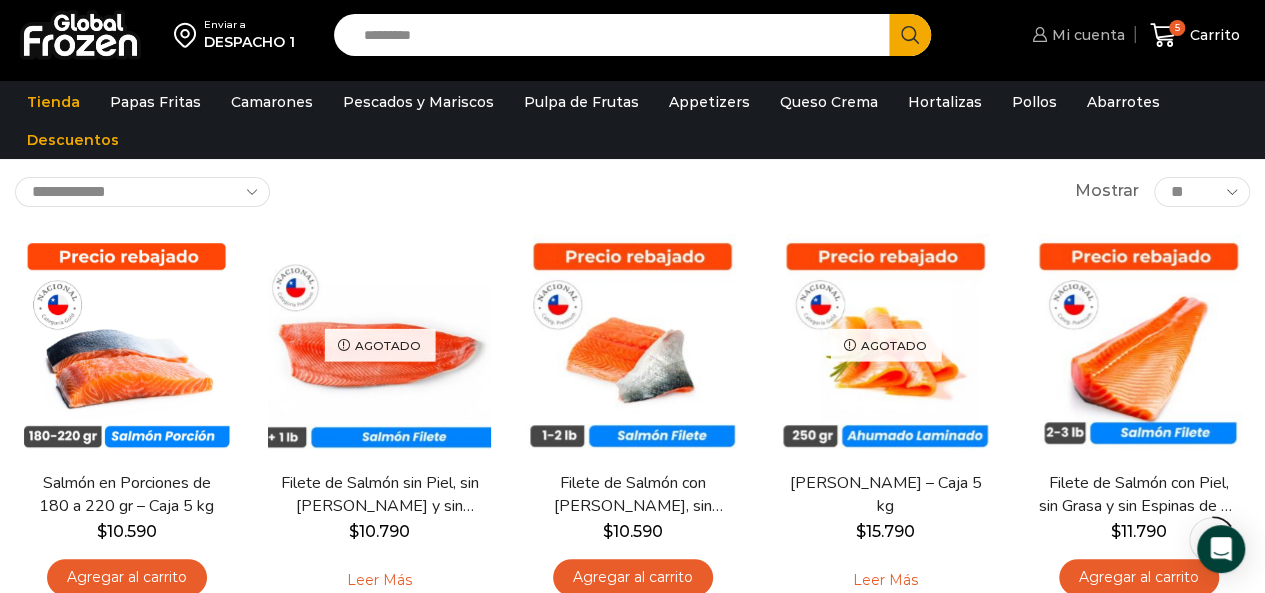 click on "Mi cuenta" at bounding box center [1086, 35] 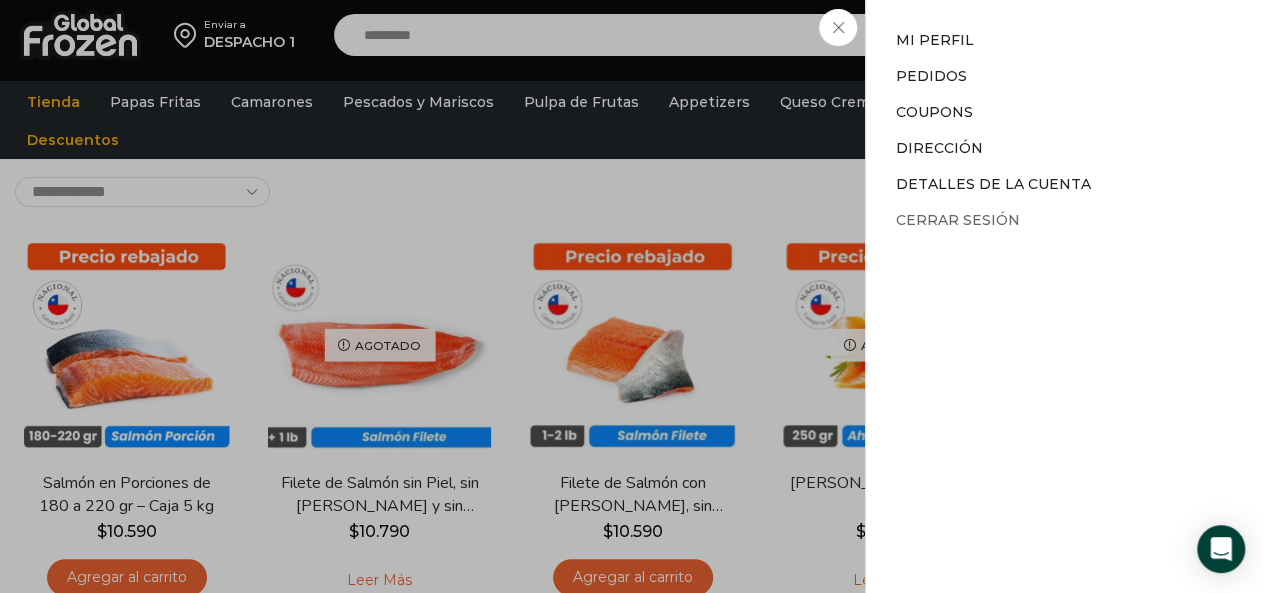 click on "Cerrar sesión" at bounding box center (958, 220) 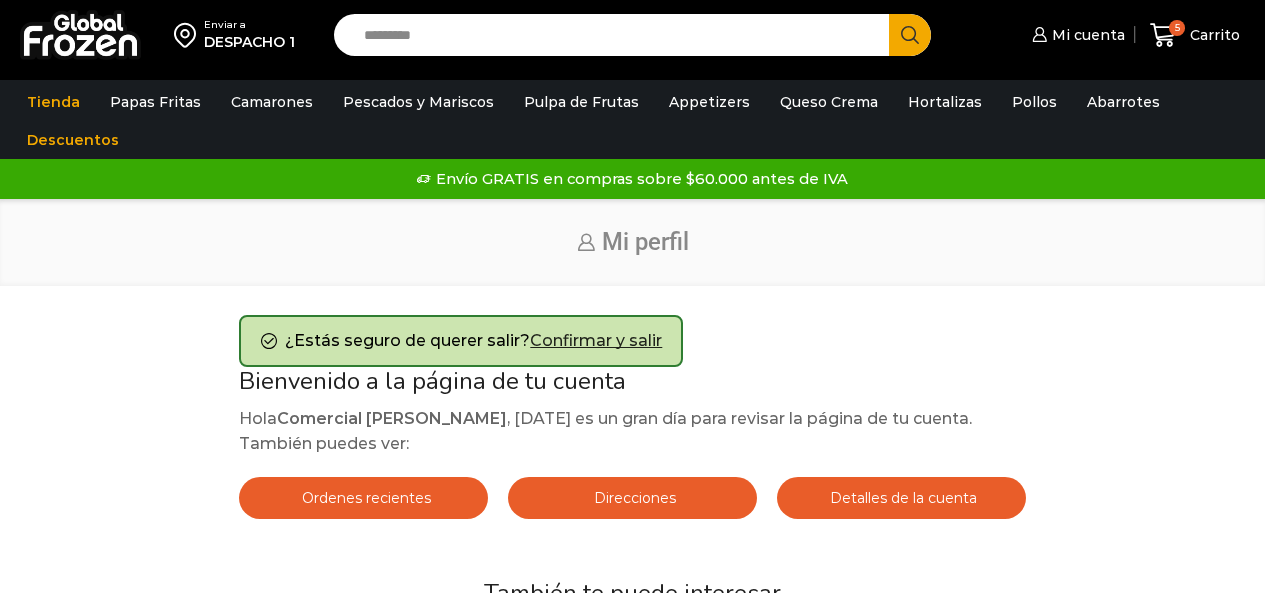 scroll, scrollTop: 0, scrollLeft: 0, axis: both 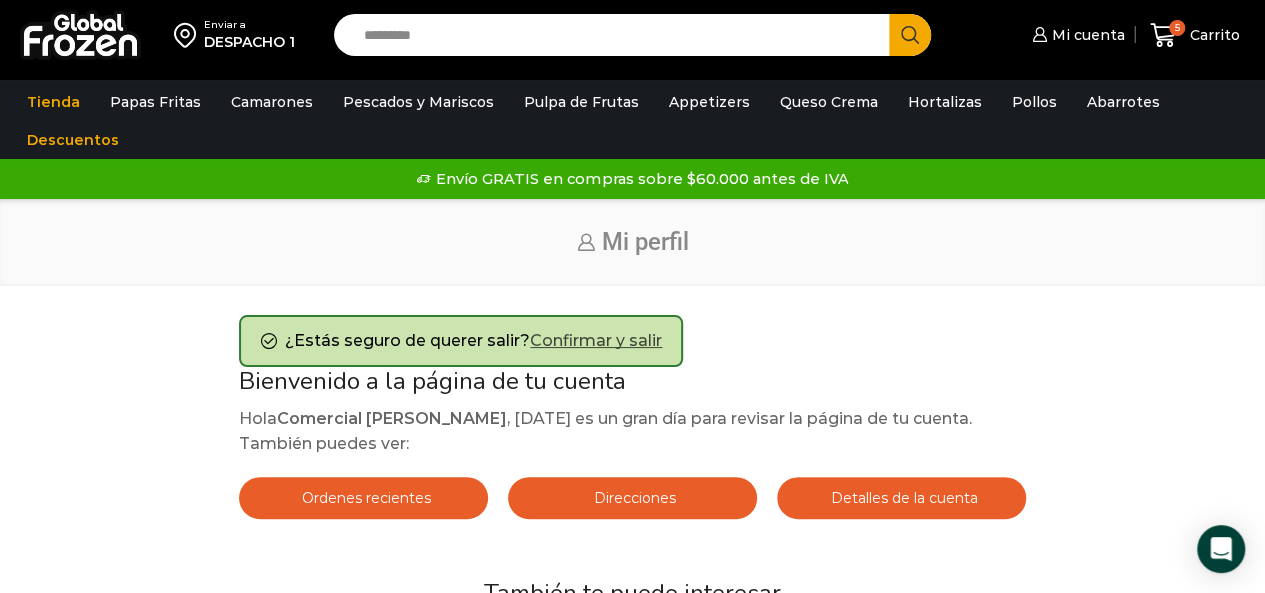 click on "Confirmar y salir" at bounding box center (596, 340) 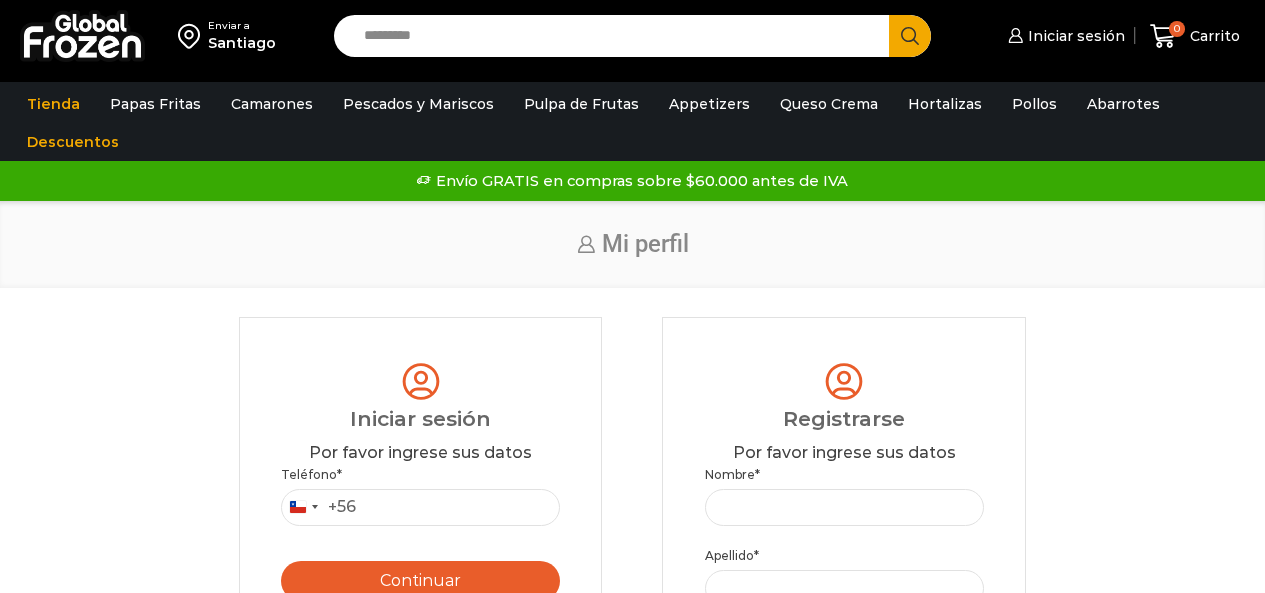 scroll, scrollTop: 0, scrollLeft: 0, axis: both 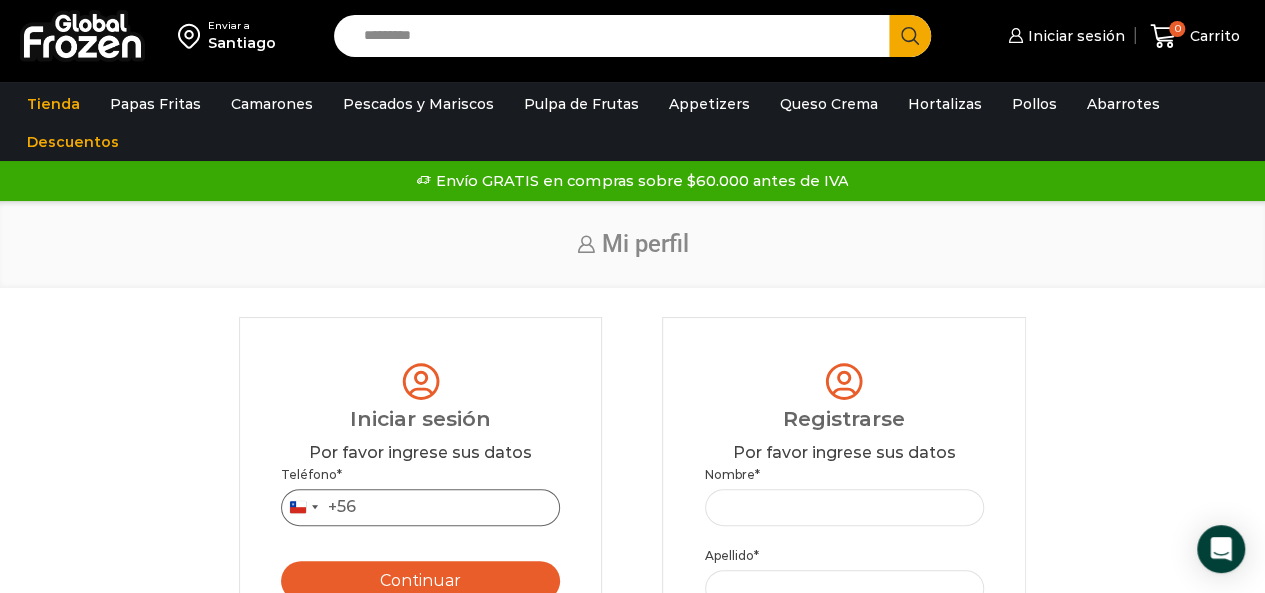 click on "Teléfono
*" at bounding box center [420, 507] 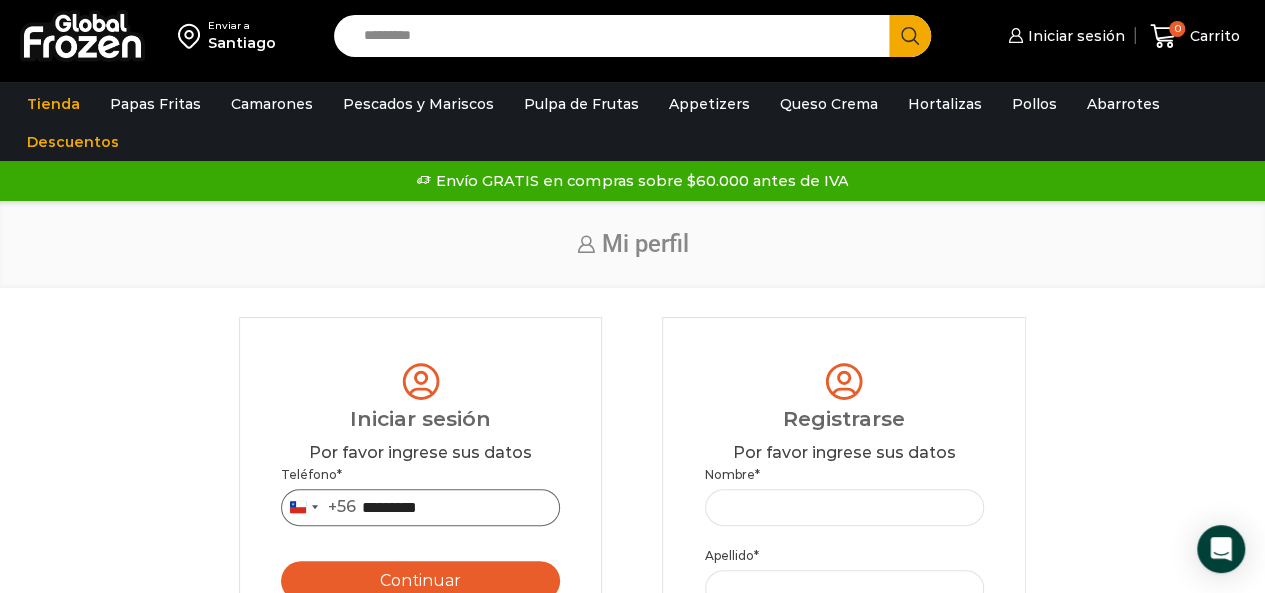 type on "*********" 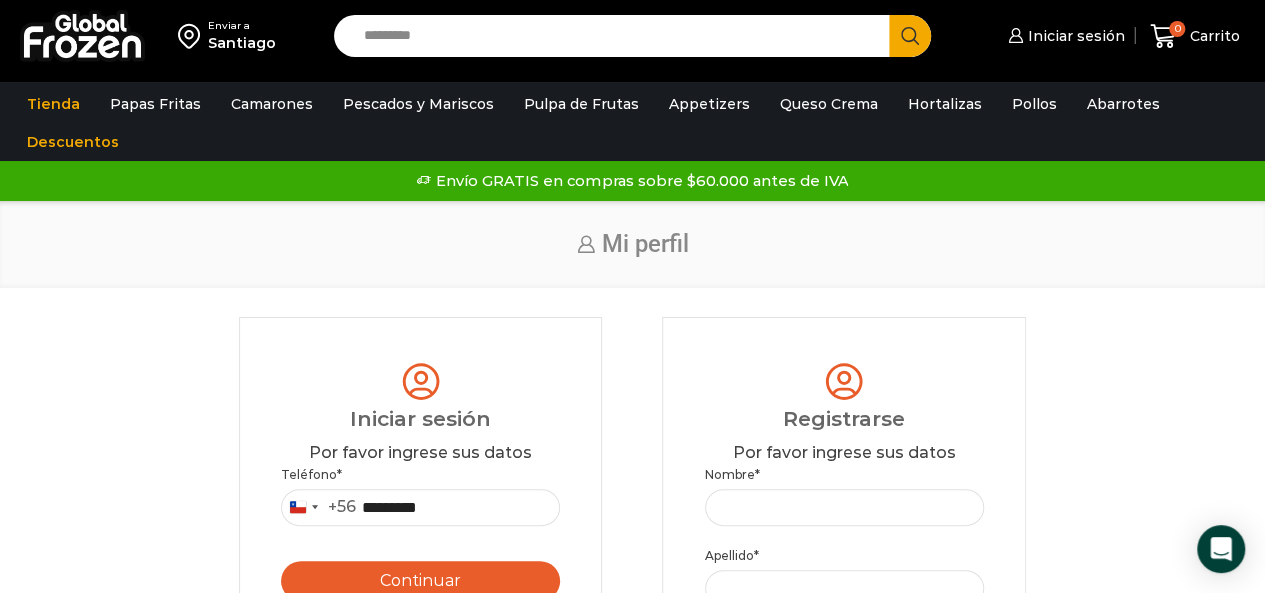click on "Continuar" at bounding box center [420, 581] 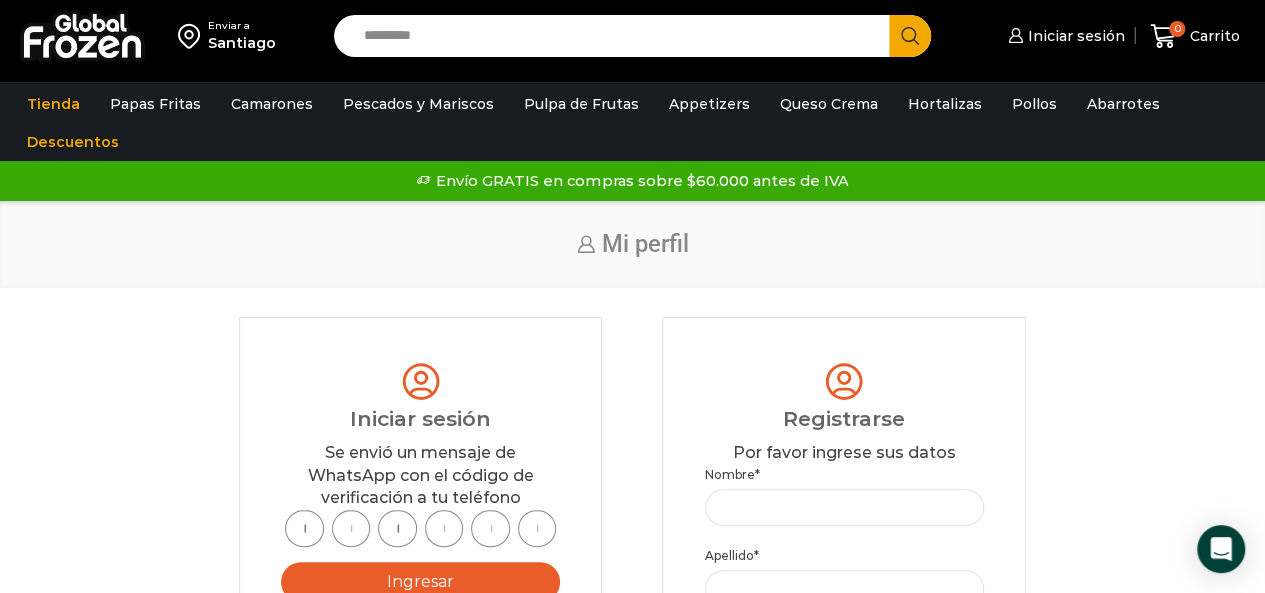 click at bounding box center (304, 528) 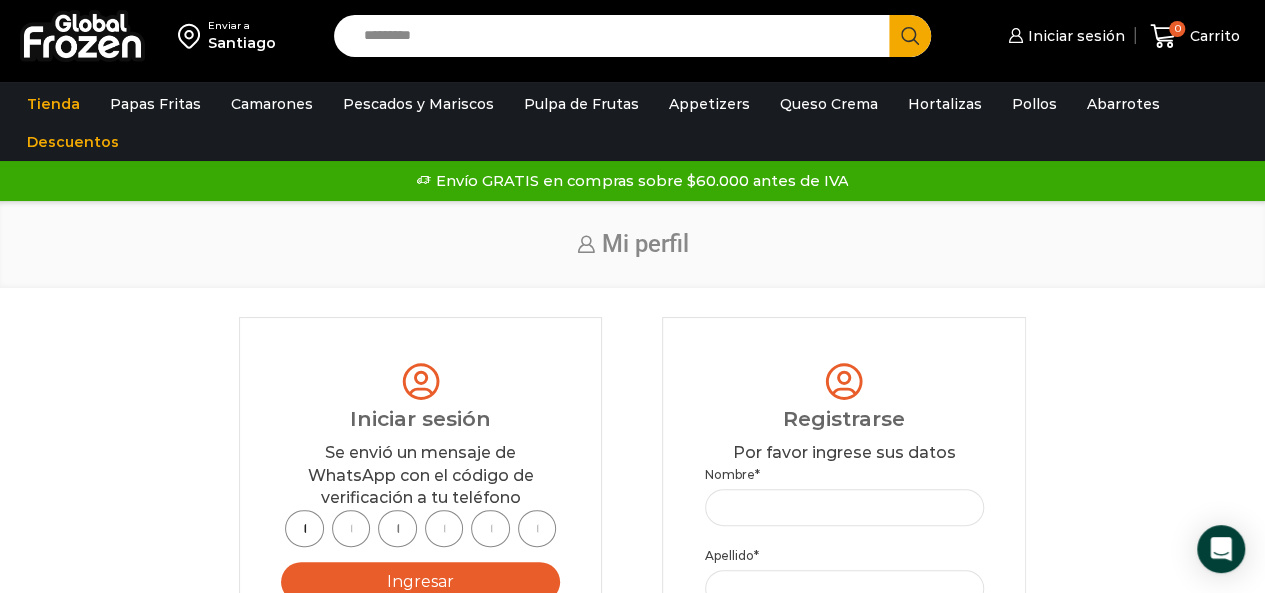 type on "*" 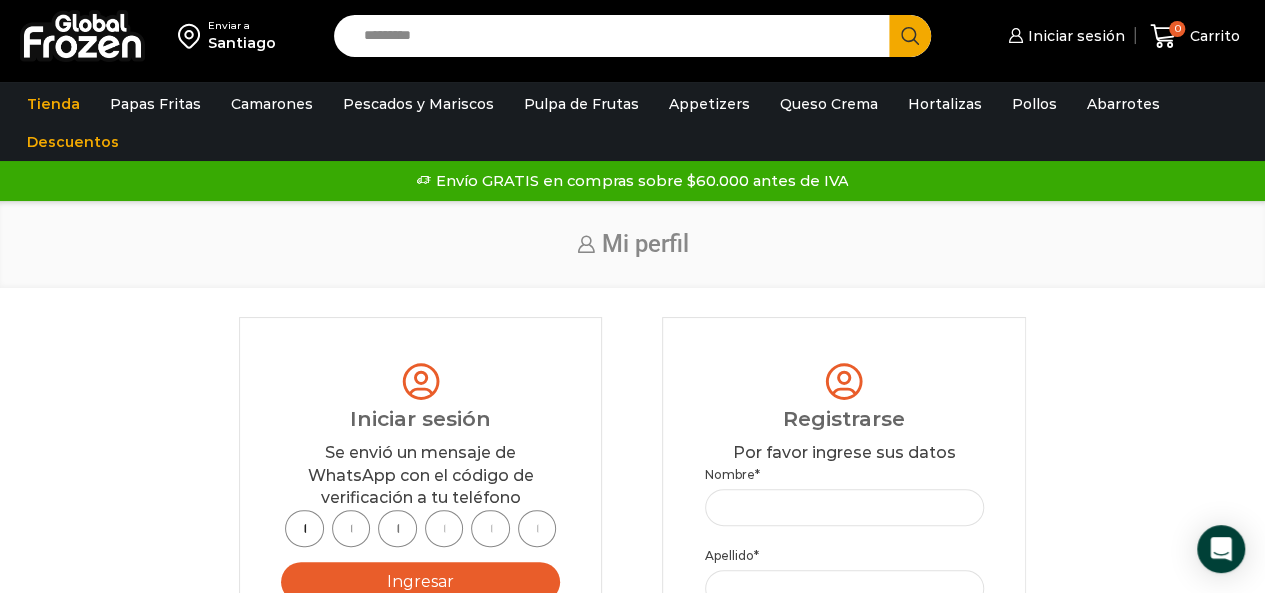type on "*" 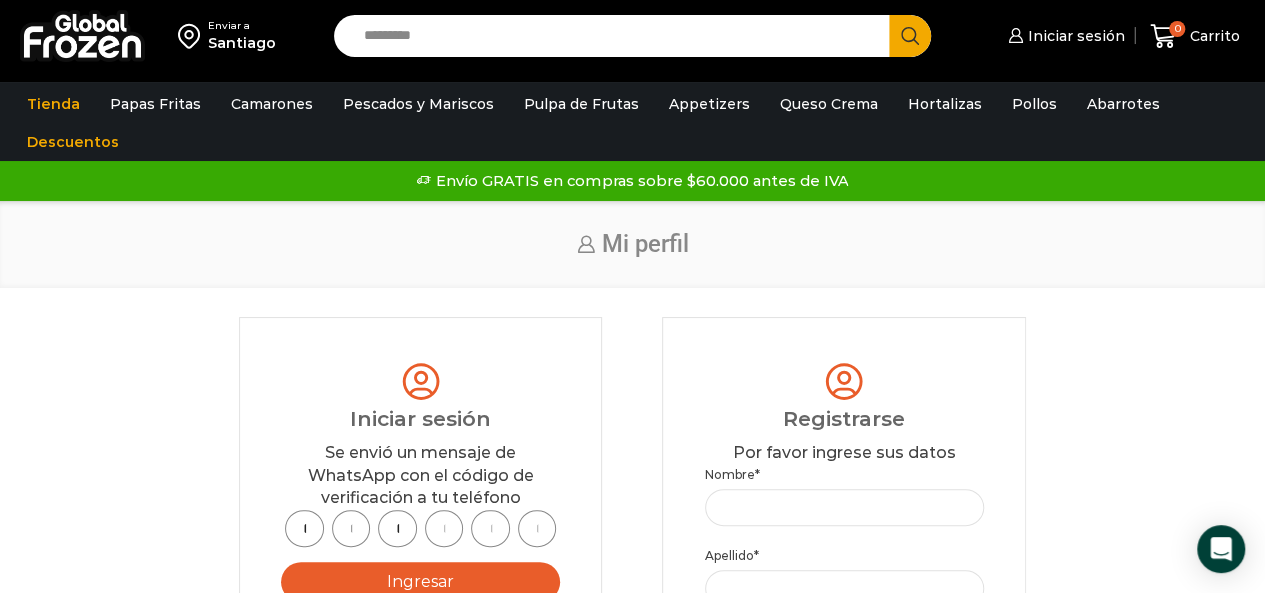 type on "*" 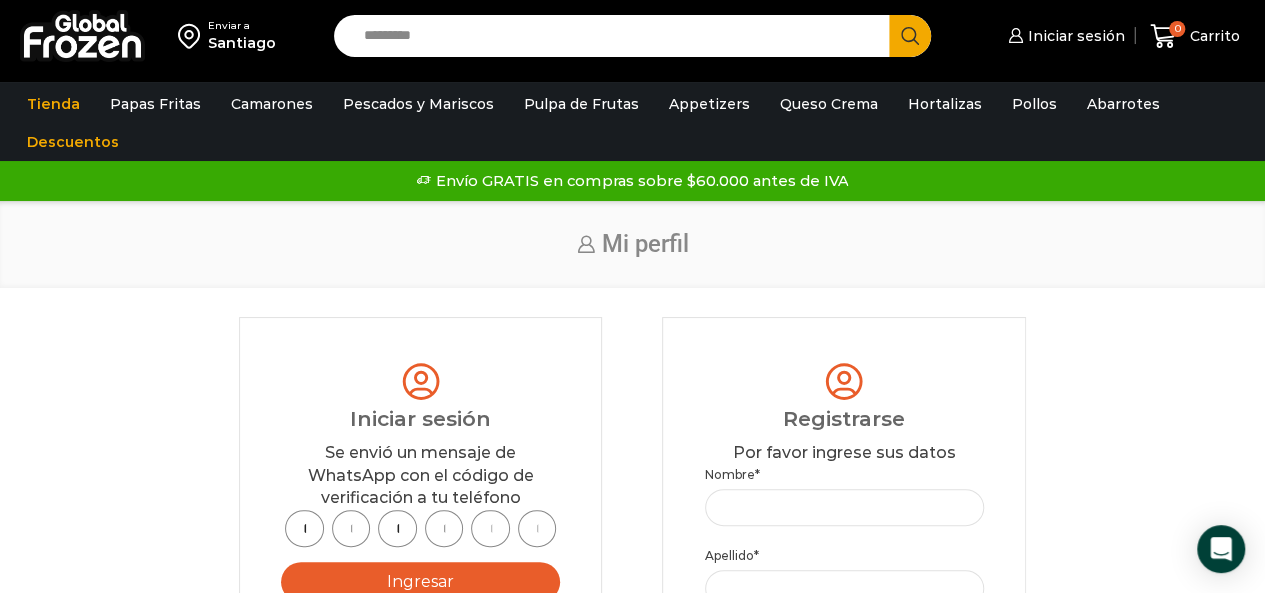 type on "*" 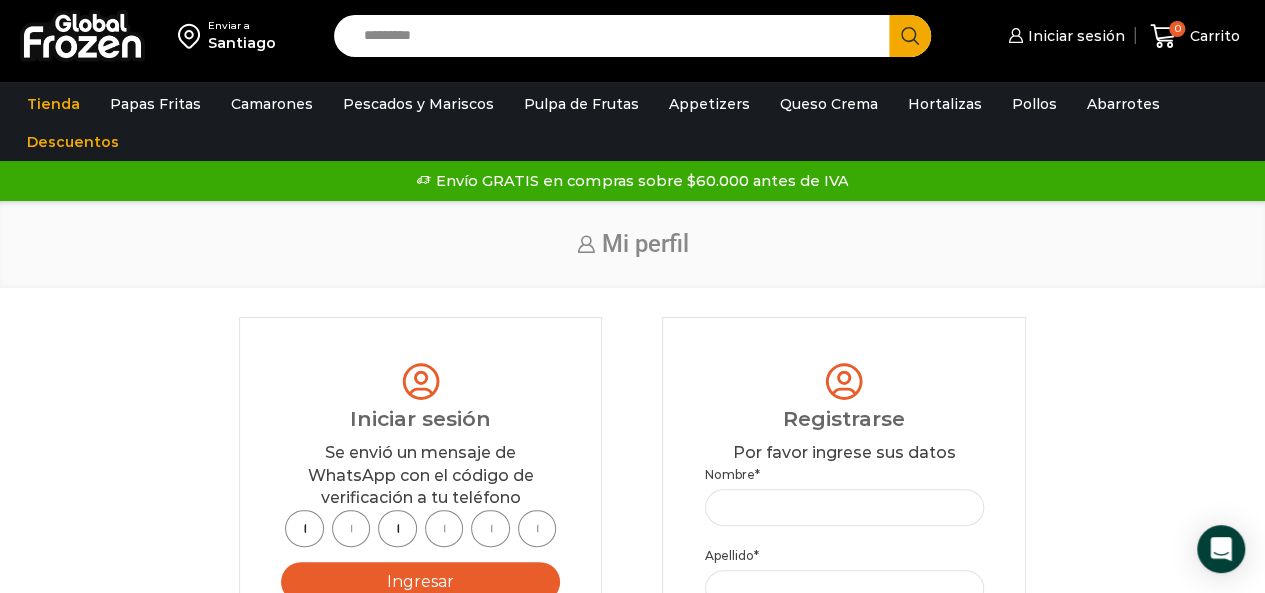 scroll, scrollTop: 0, scrollLeft: 7, axis: horizontal 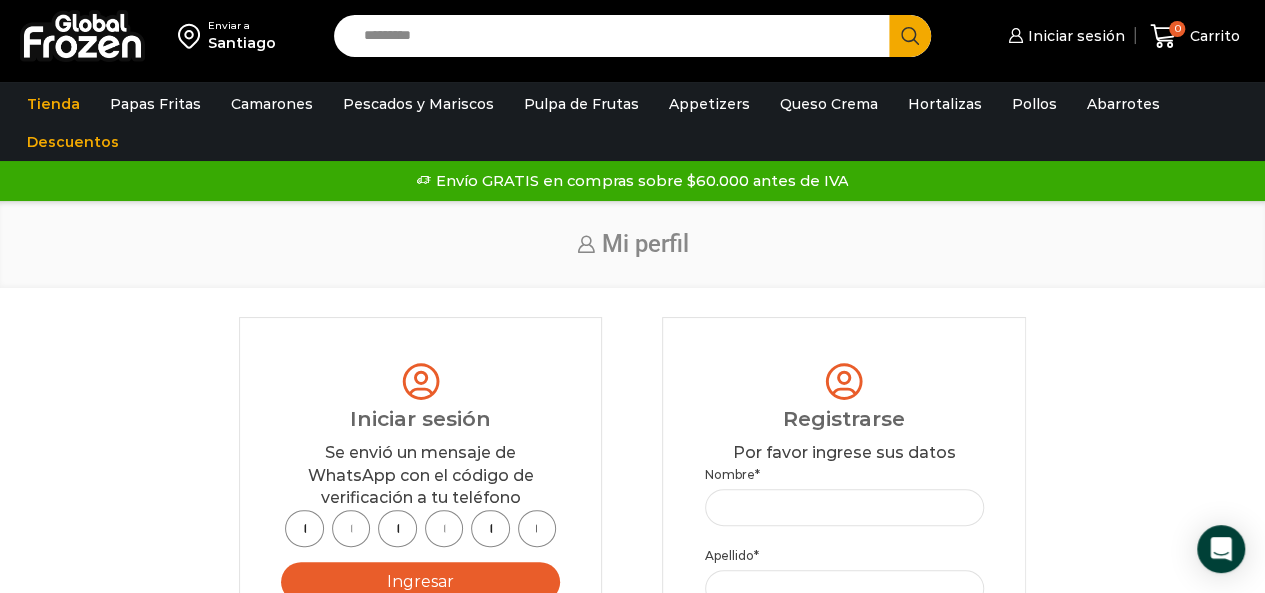 type on "*" 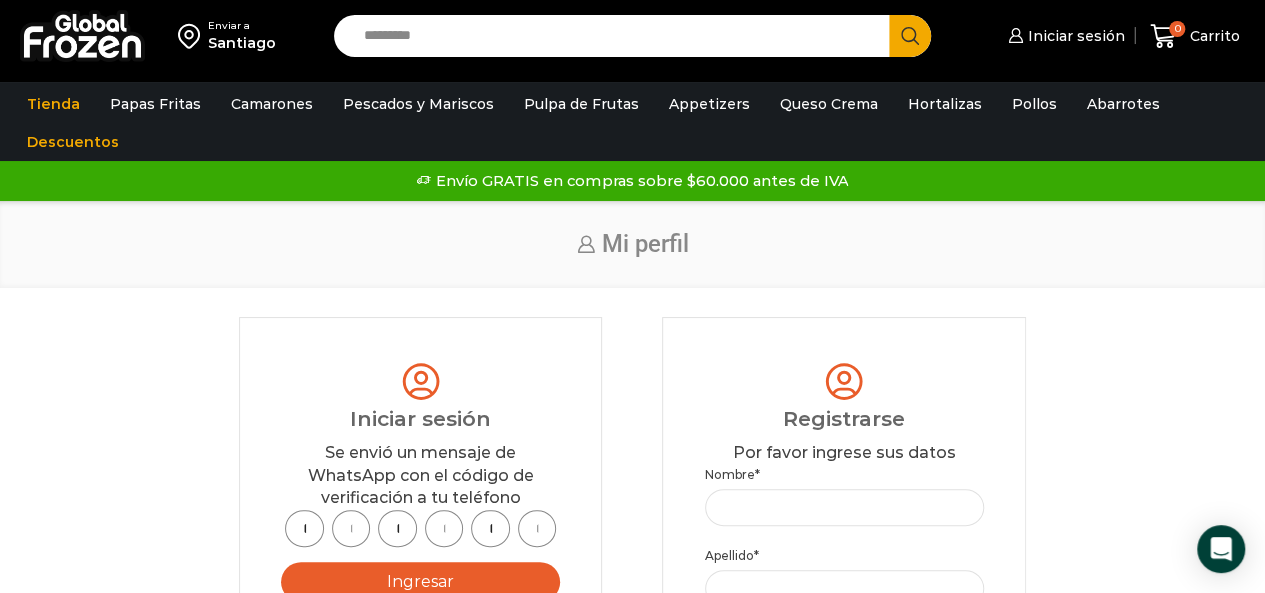 click on "Ingresar" at bounding box center (420, 582) 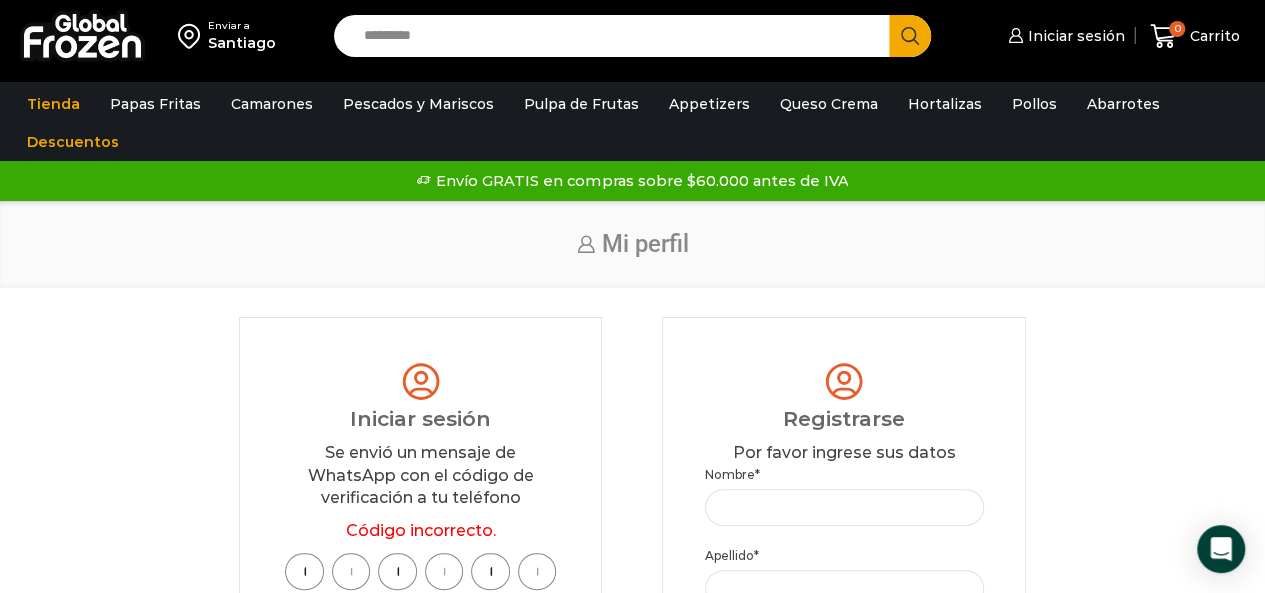click on "*" at bounding box center (304, 571) 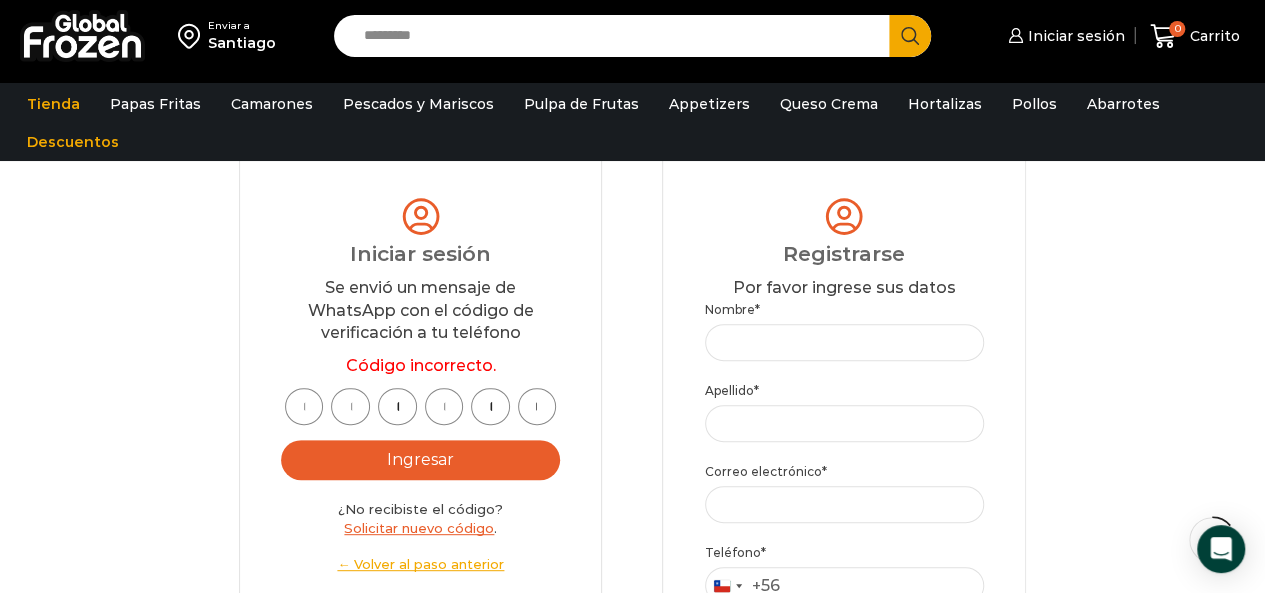 scroll, scrollTop: 189, scrollLeft: 0, axis: vertical 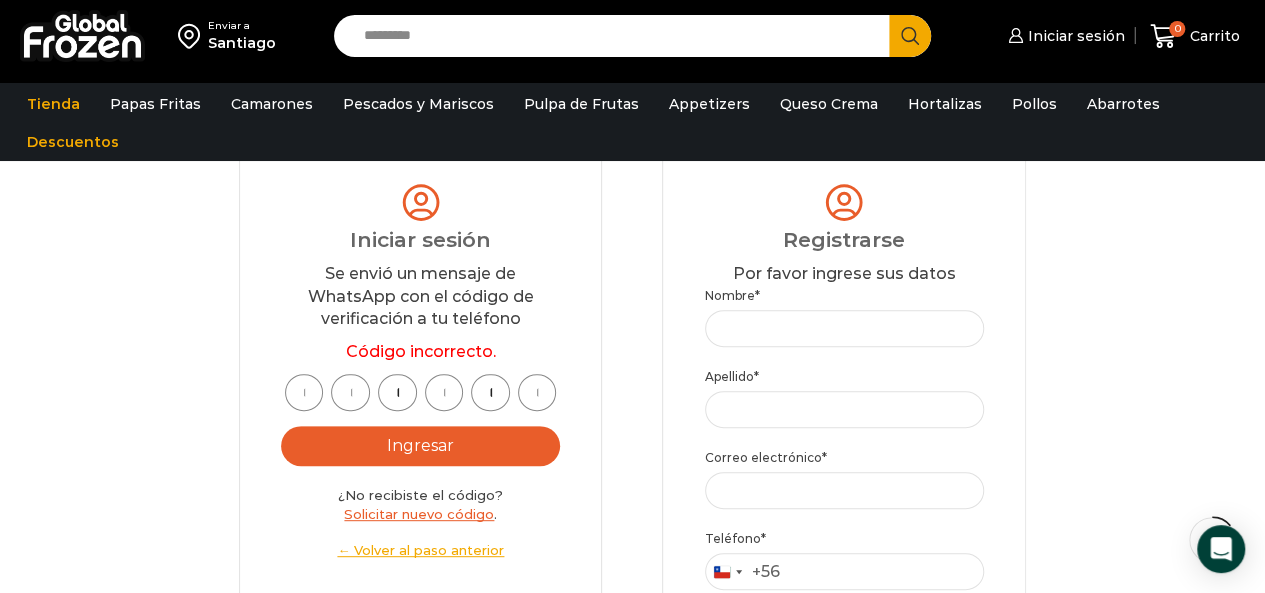 click on "Ingresar" at bounding box center (420, 446) 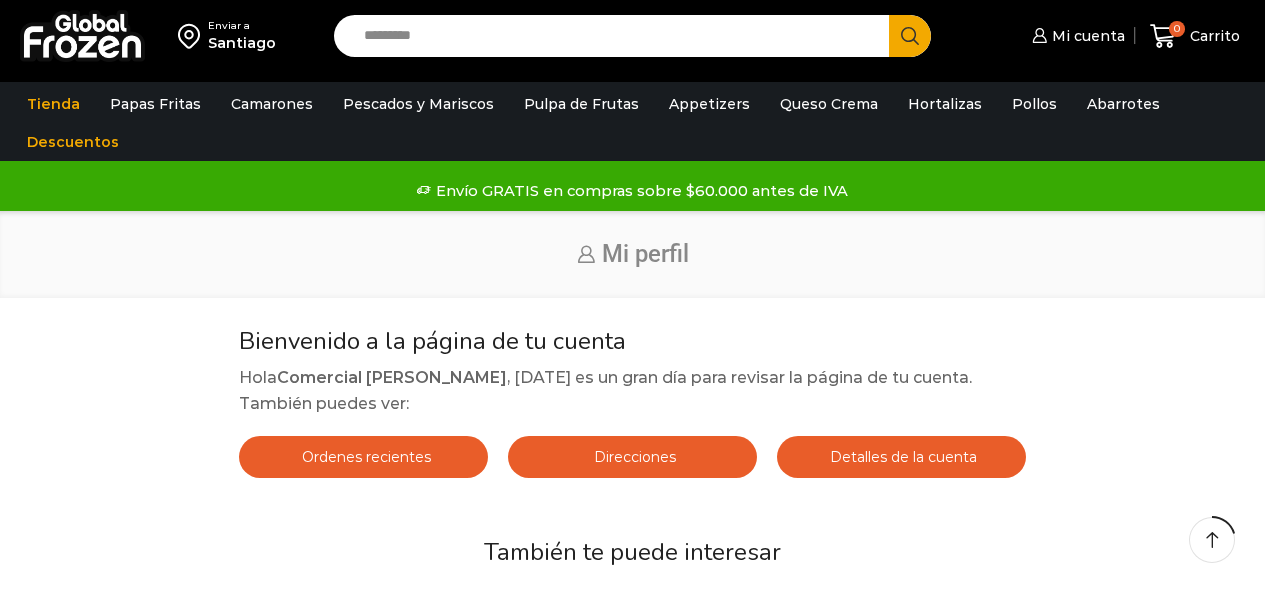 scroll, scrollTop: 189, scrollLeft: 0, axis: vertical 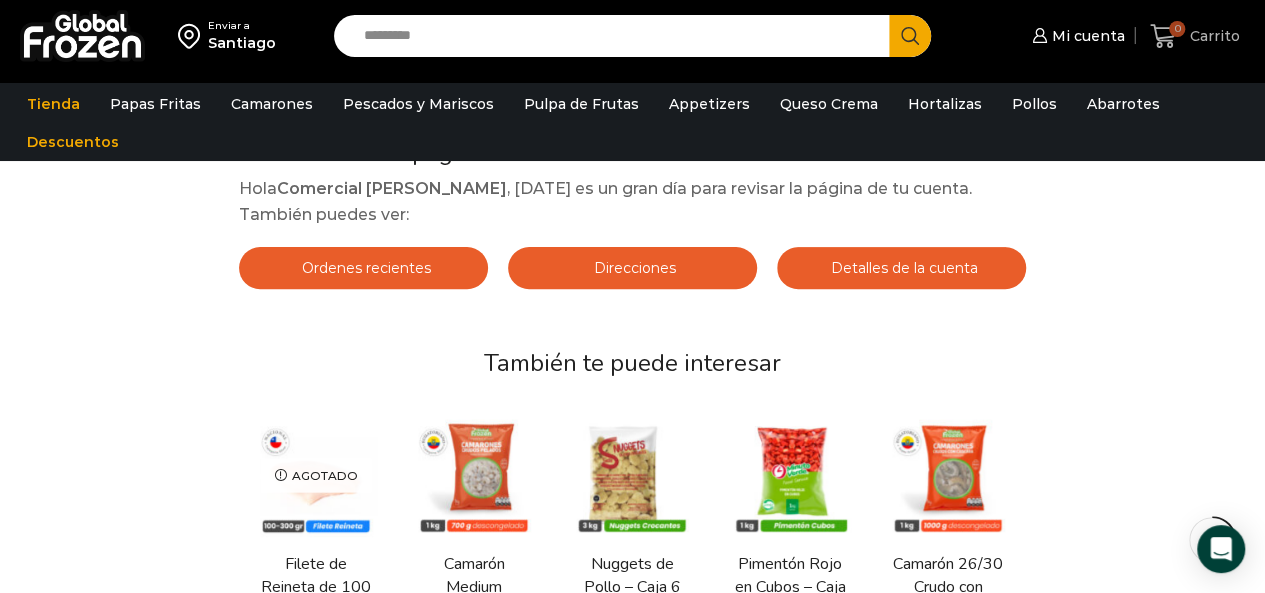 click on "0" at bounding box center [1167, 36] 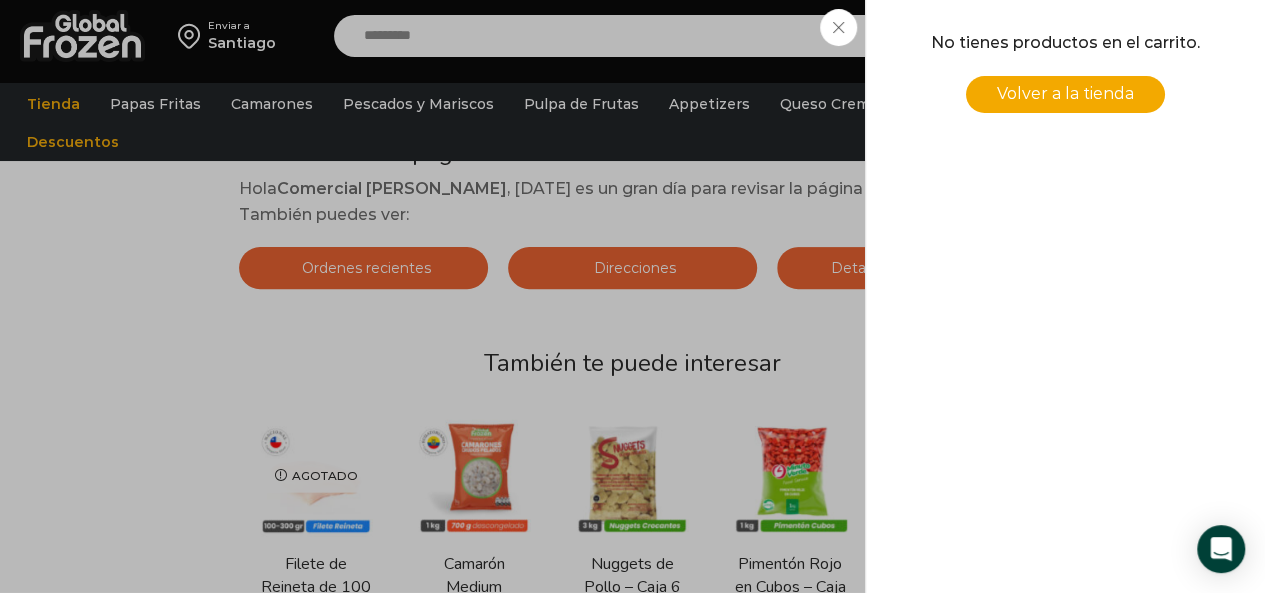 click on "Volver a la tienda" at bounding box center (1065, 93) 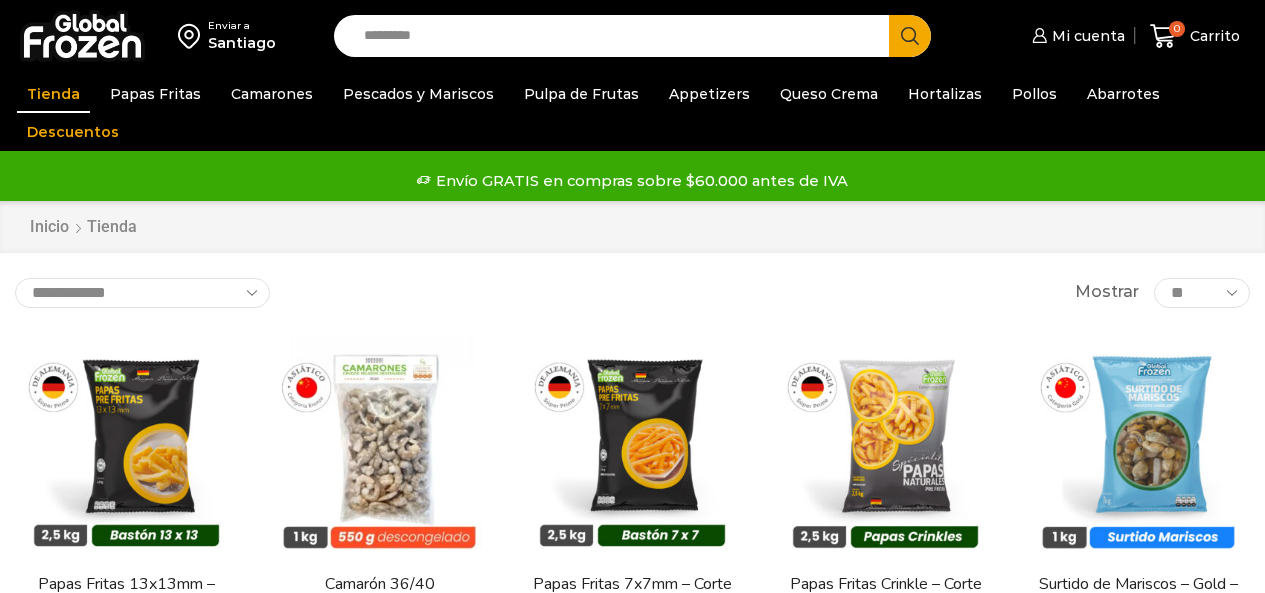scroll, scrollTop: 0, scrollLeft: 0, axis: both 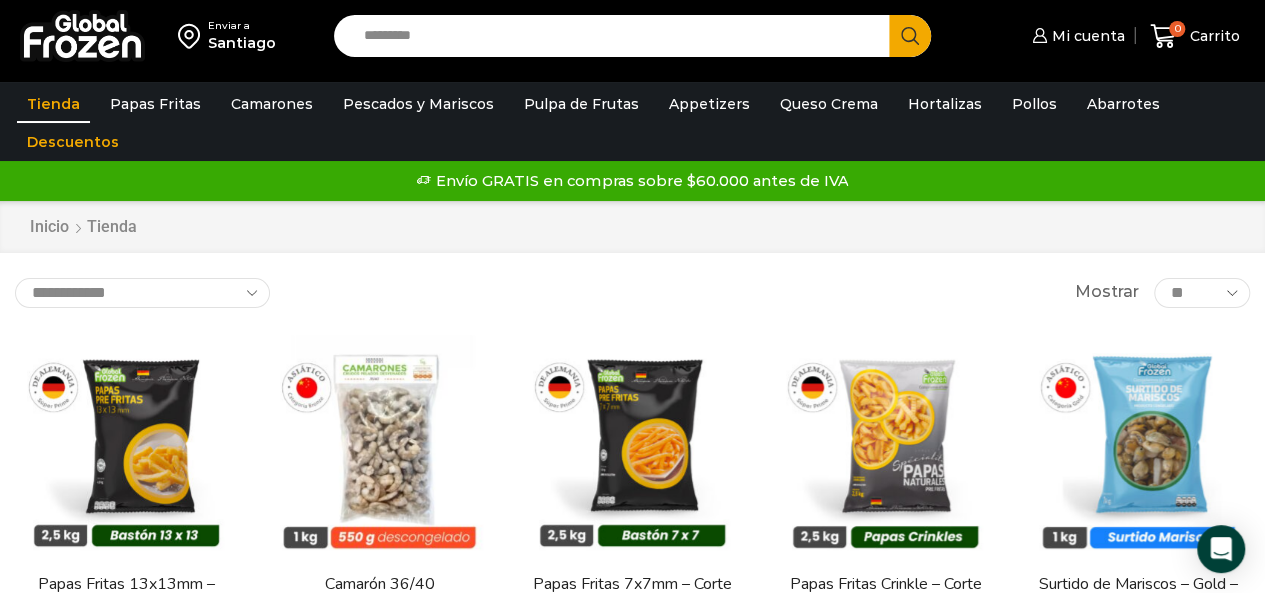 click on "Search input" at bounding box center (617, 36) 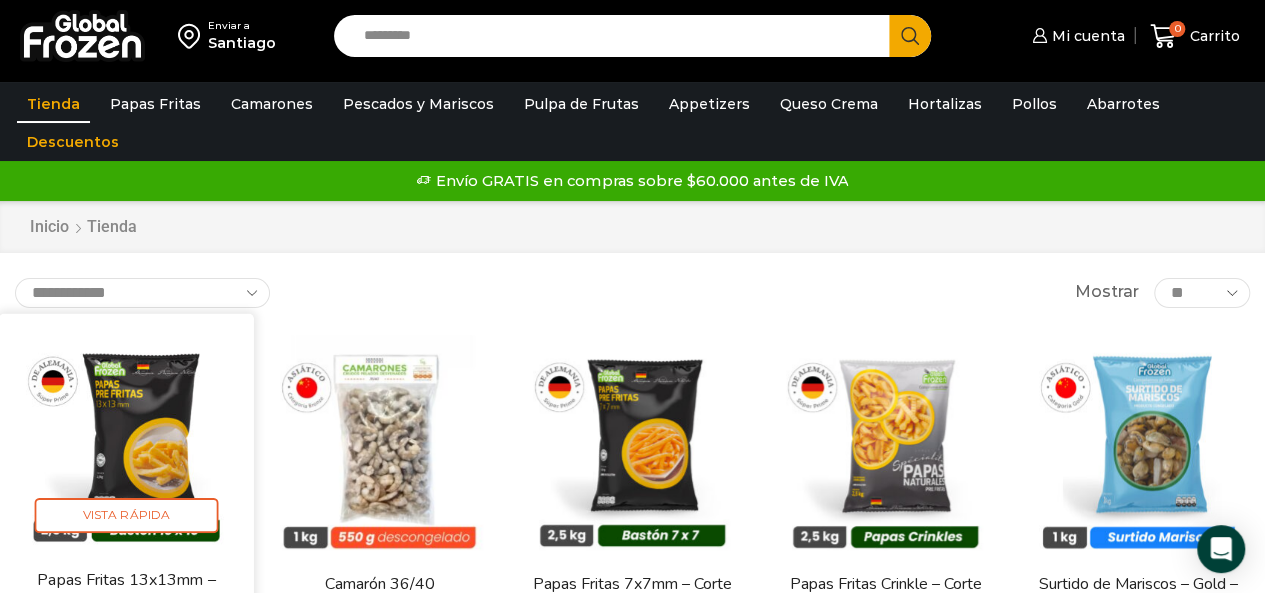 click at bounding box center [126, 440] 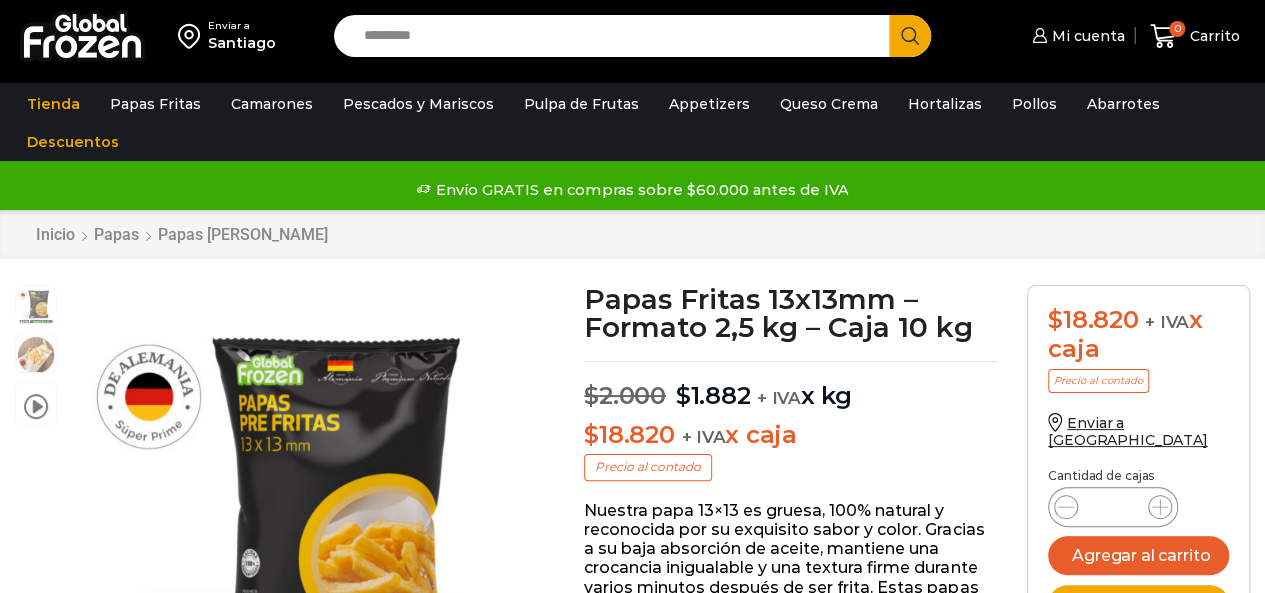 scroll, scrollTop: 1, scrollLeft: 0, axis: vertical 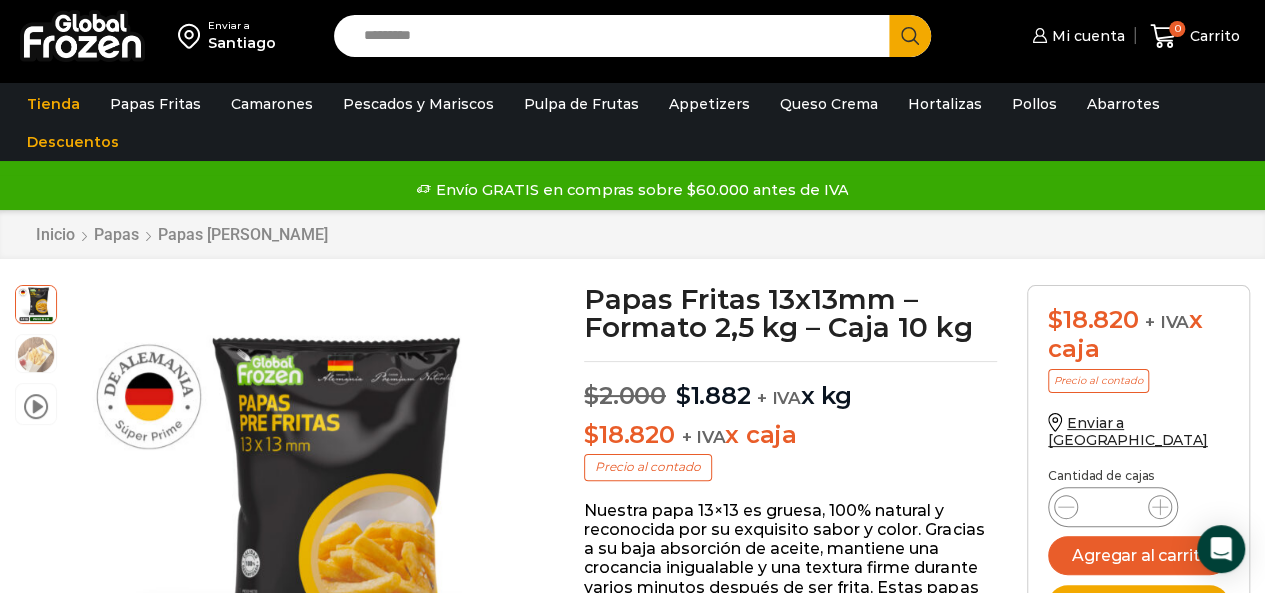 click on "Papas Fritas 13x13mm - Formato 2,5 kg - Caja 10 kg cantidad
*" at bounding box center [1113, 507] 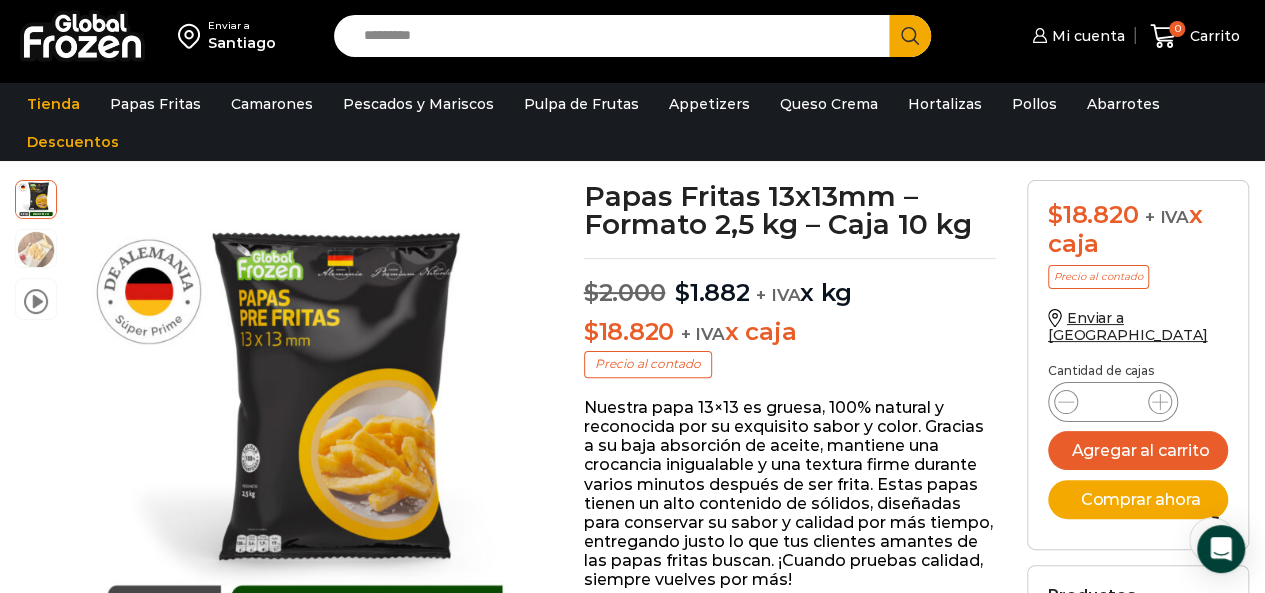 scroll, scrollTop: 129, scrollLeft: 0, axis: vertical 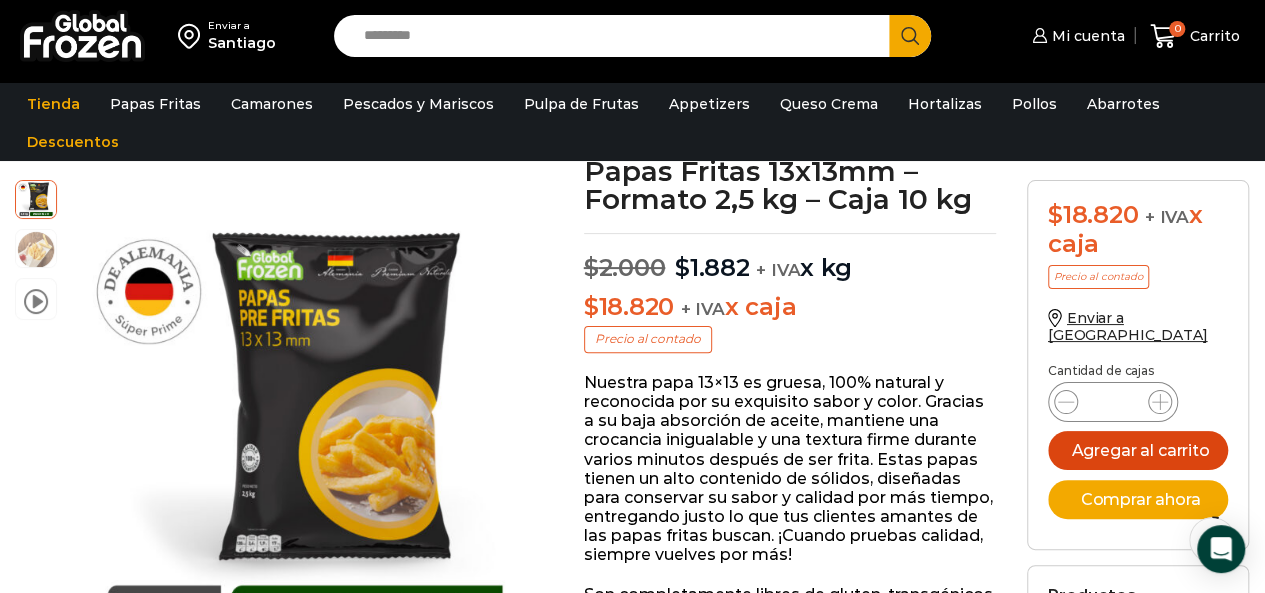 type on "**" 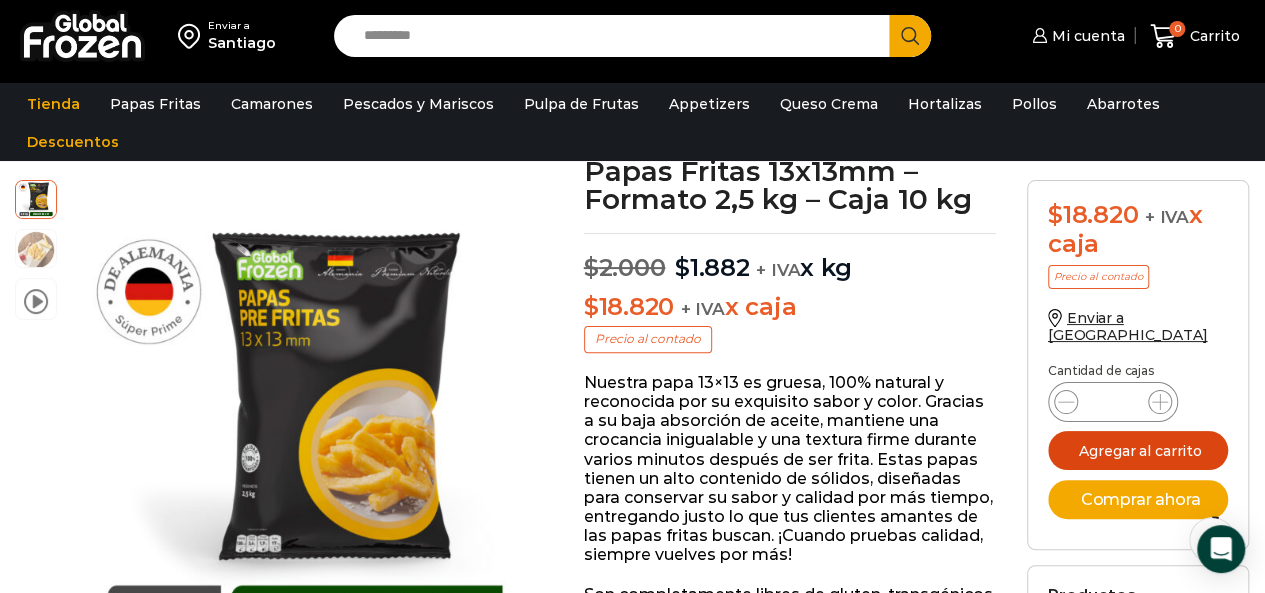 click on "Agregar al carrito" at bounding box center [1138, 450] 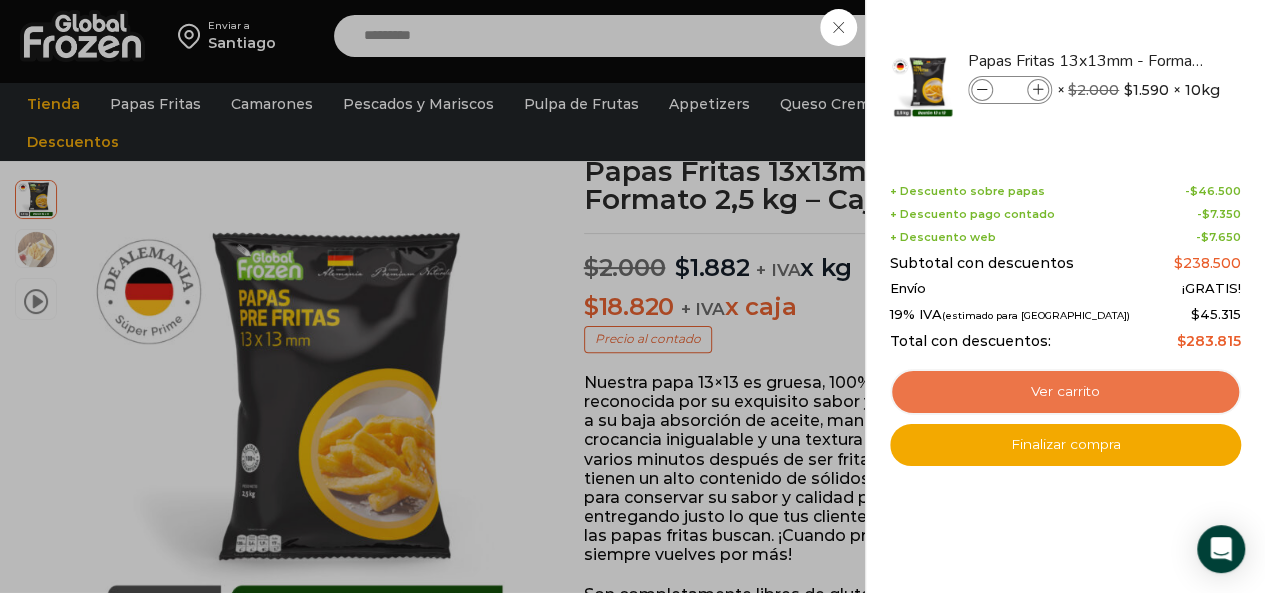 click on "Ver carrito" at bounding box center (1065, 392) 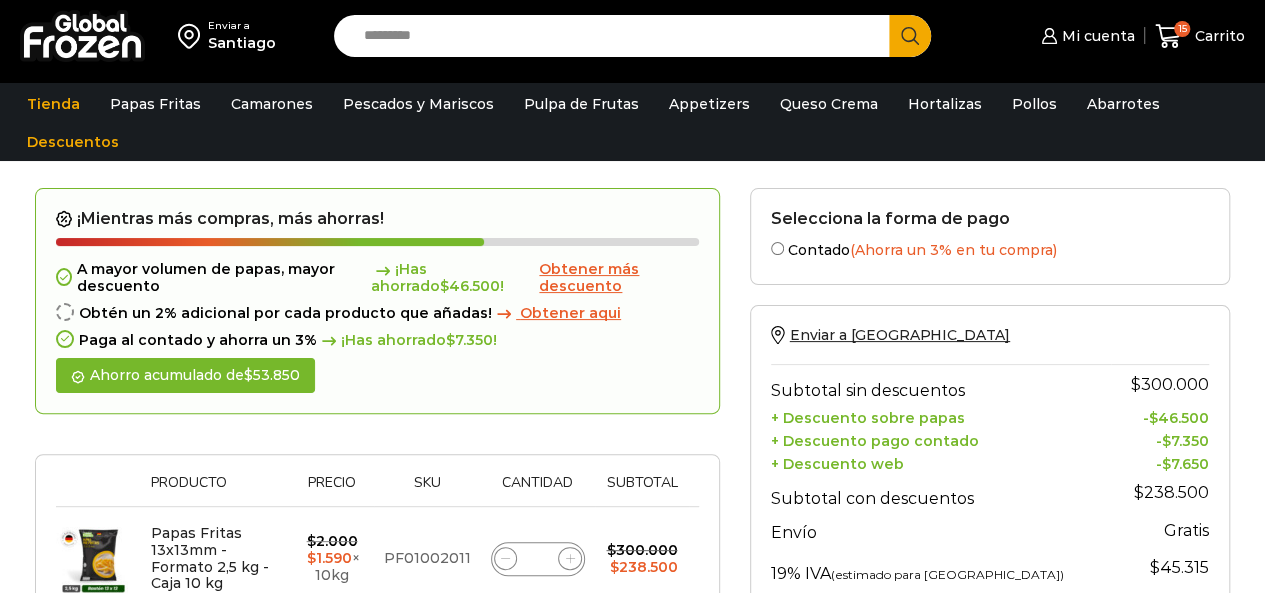 scroll, scrollTop: 149, scrollLeft: 0, axis: vertical 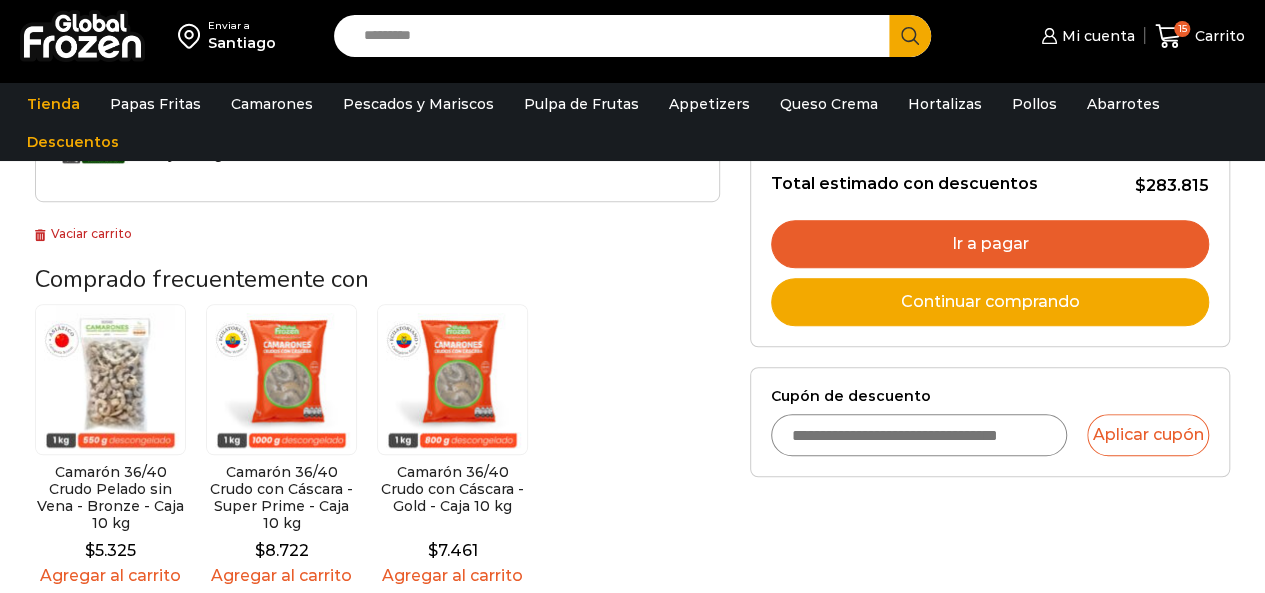 click on "Cupón de descuento" at bounding box center (919, 435) 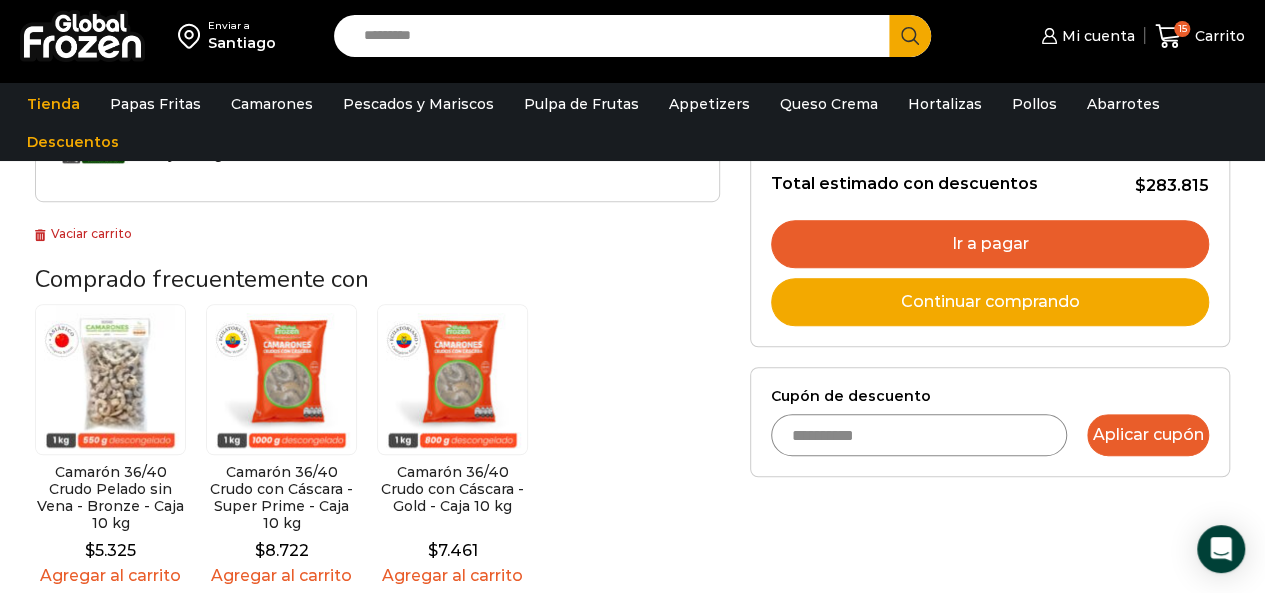 type on "**********" 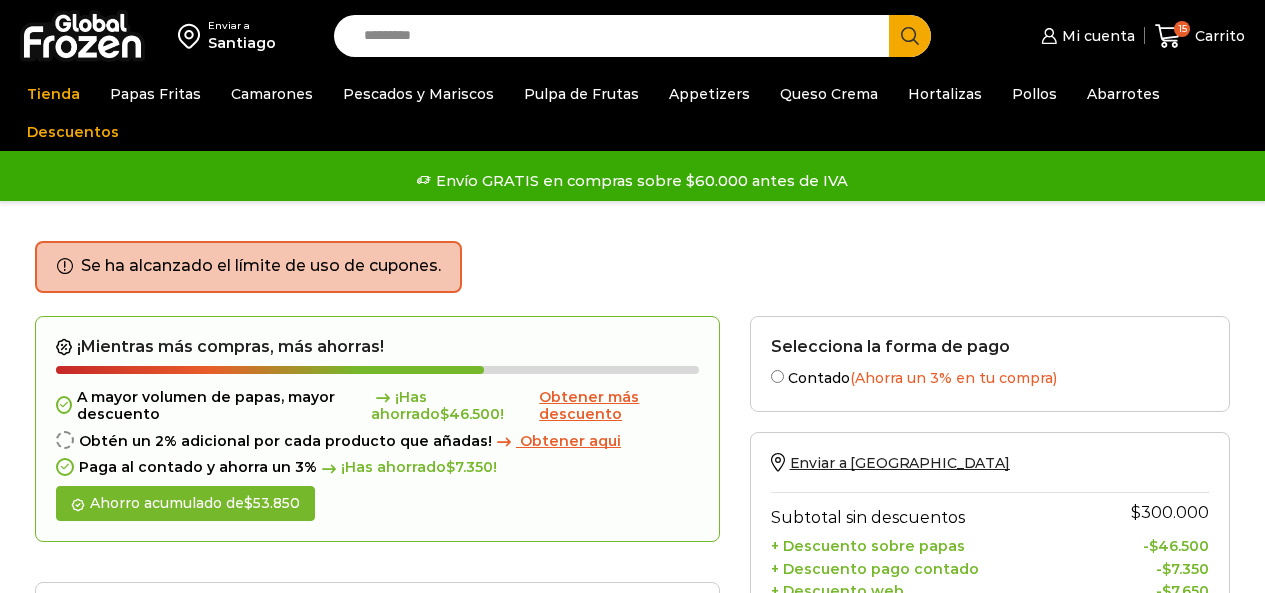 scroll, scrollTop: 0, scrollLeft: 0, axis: both 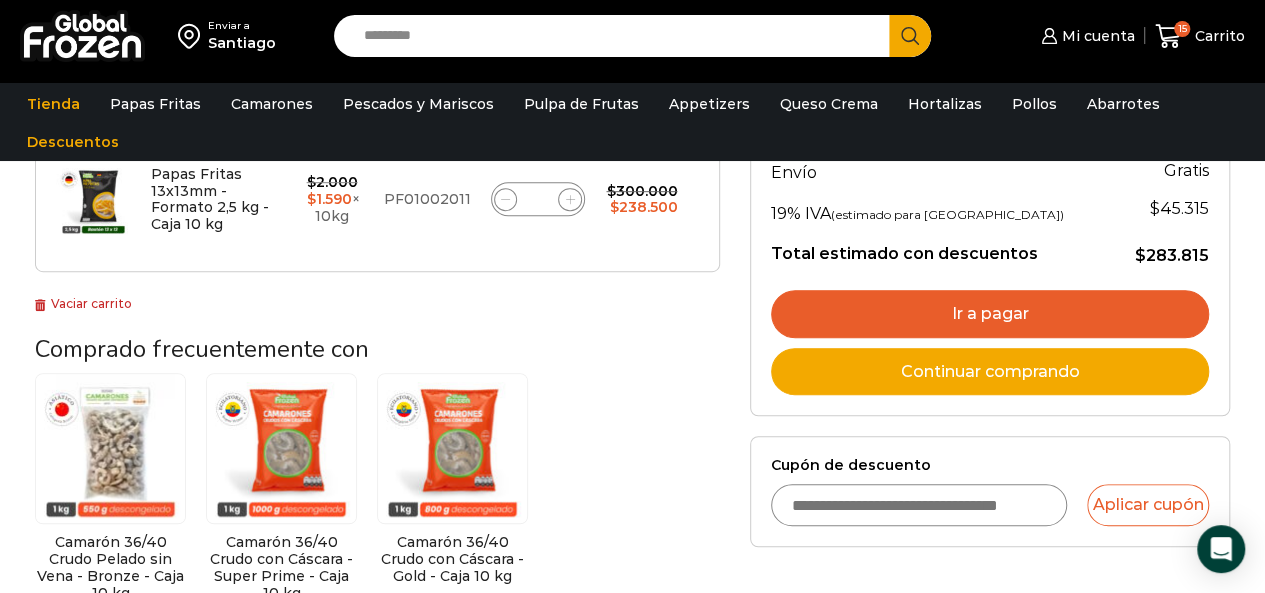click on "Cupón de descuento" at bounding box center [919, 505] 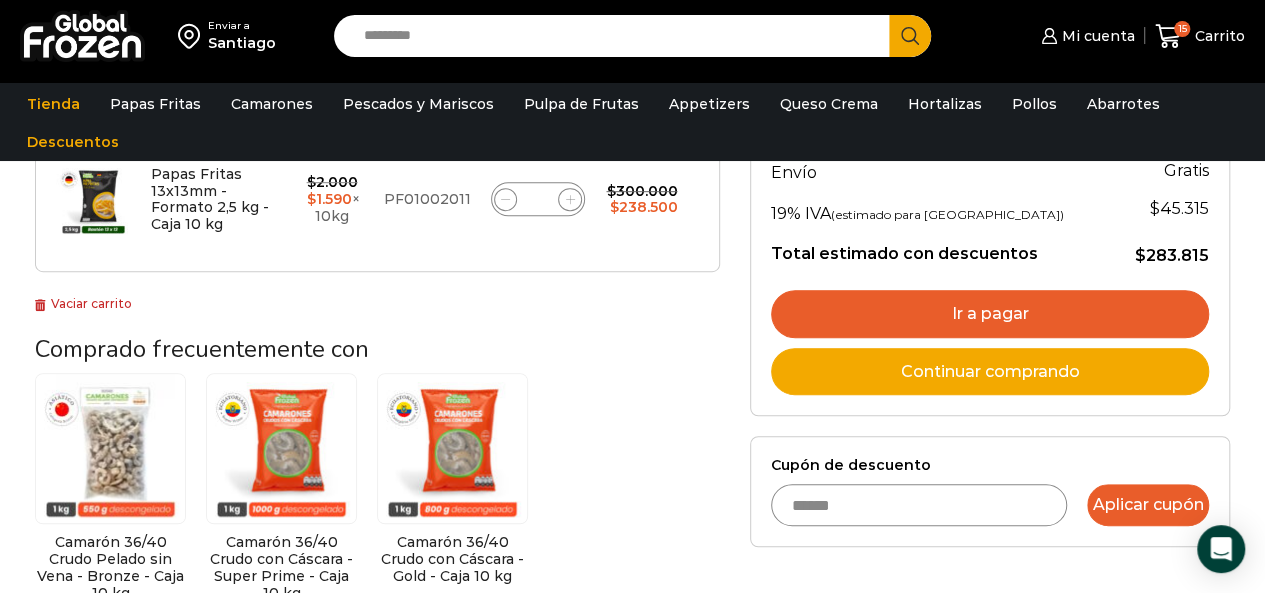 type on "******" 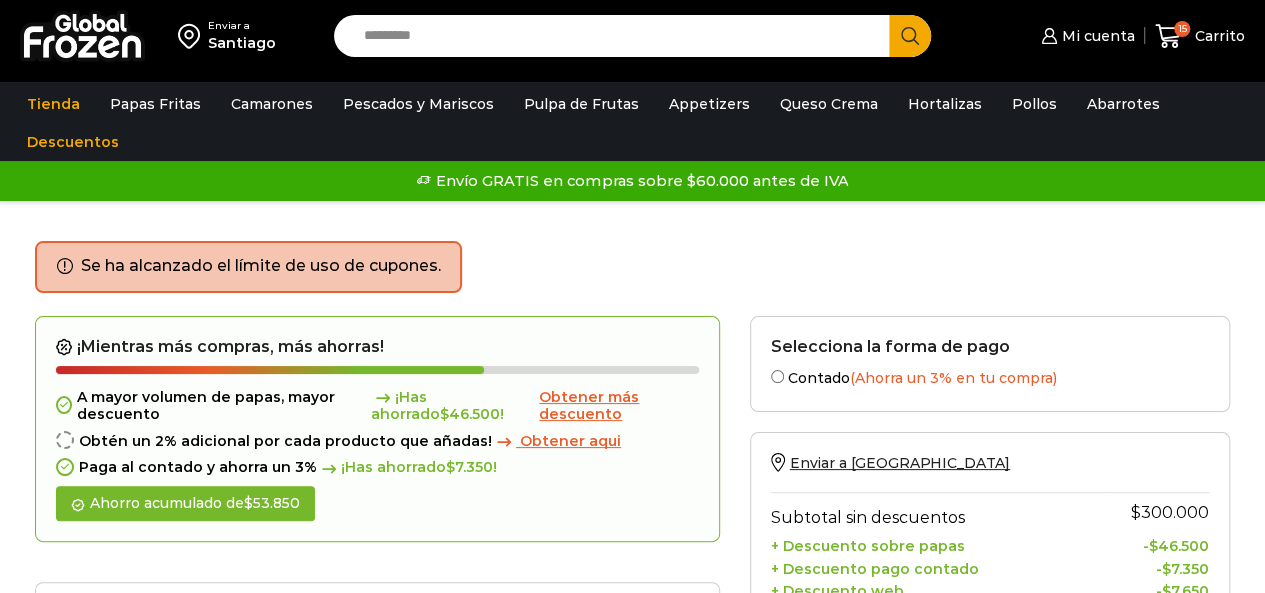 scroll, scrollTop: 299, scrollLeft: 0, axis: vertical 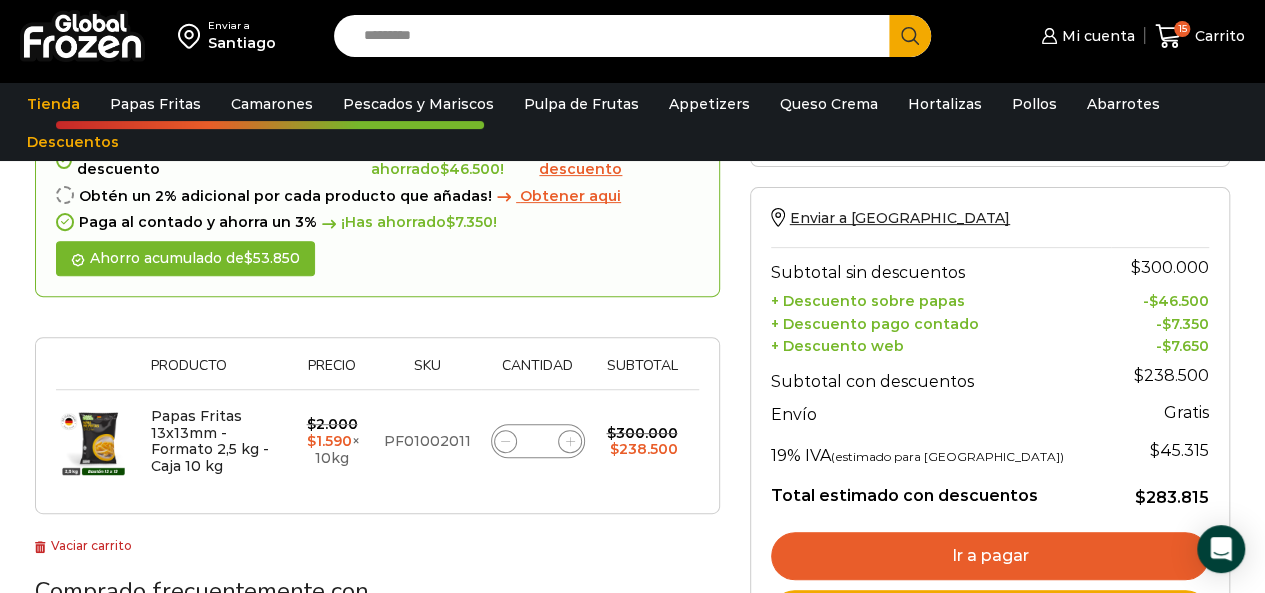 click 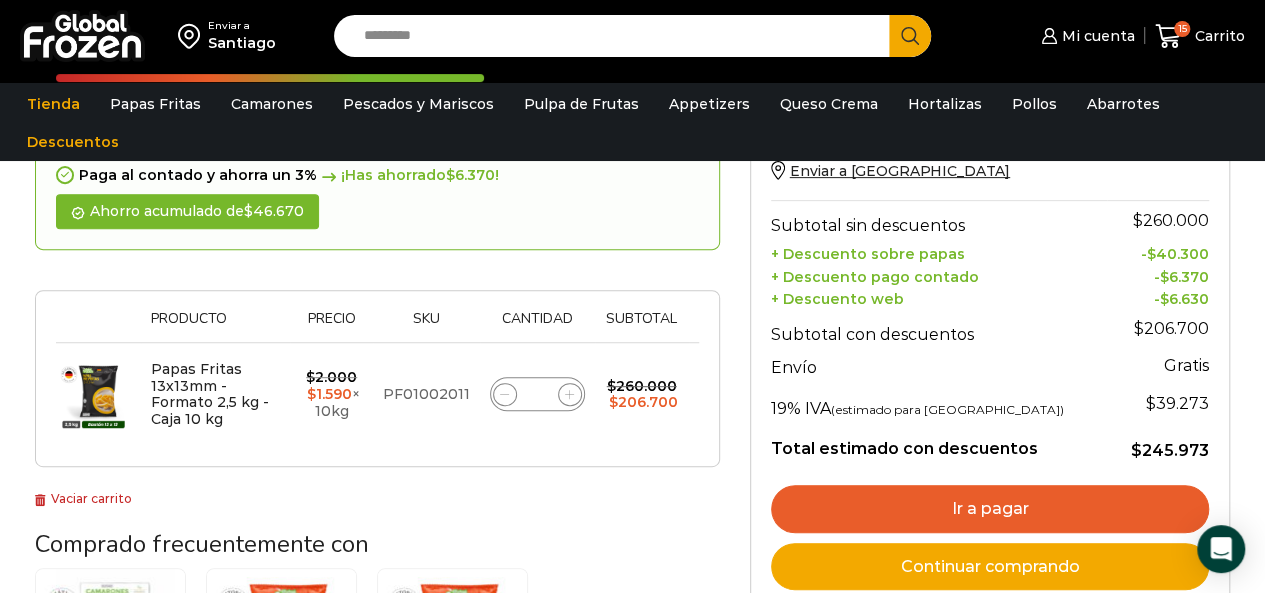 scroll, scrollTop: 303, scrollLeft: 0, axis: vertical 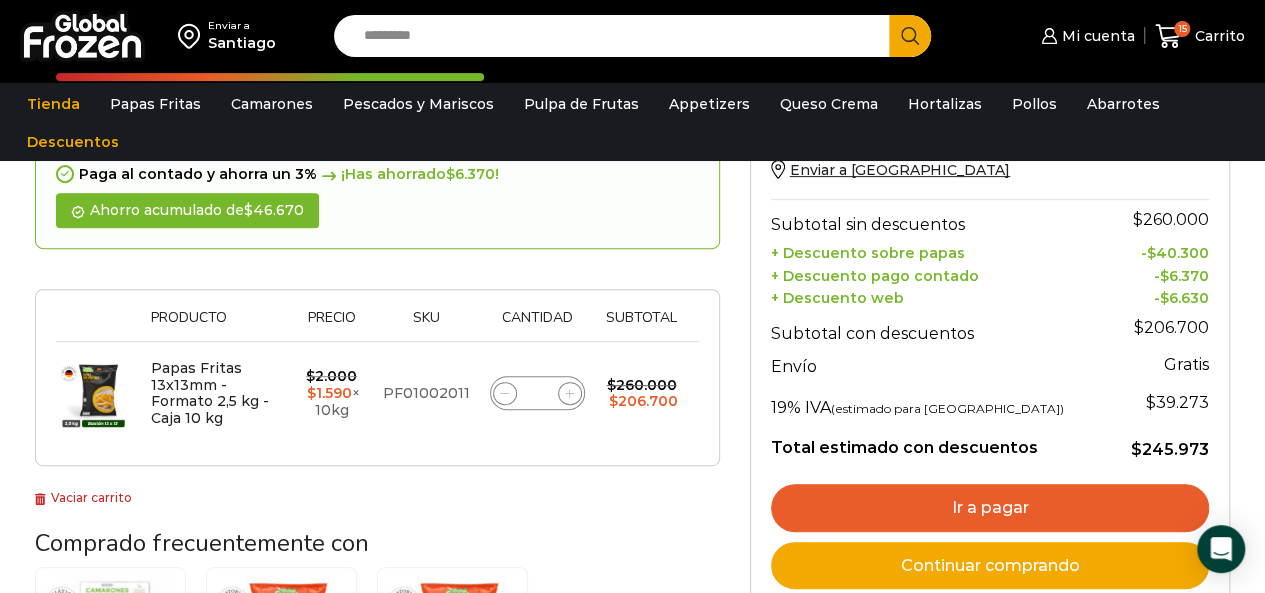 click 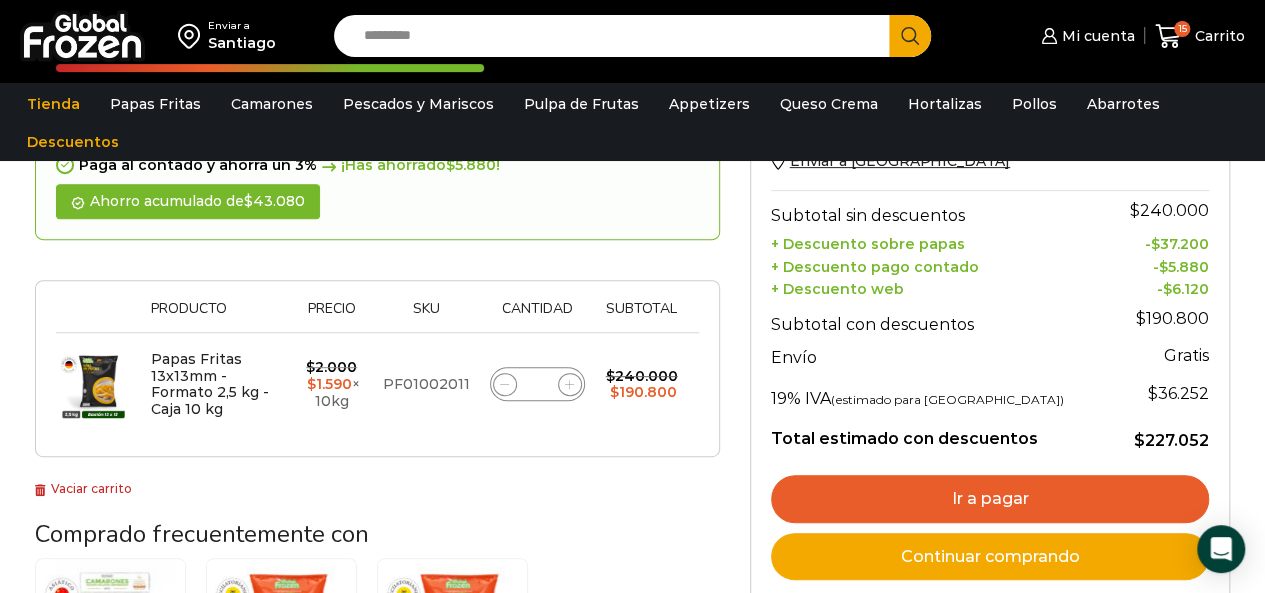 scroll, scrollTop: 316, scrollLeft: 0, axis: vertical 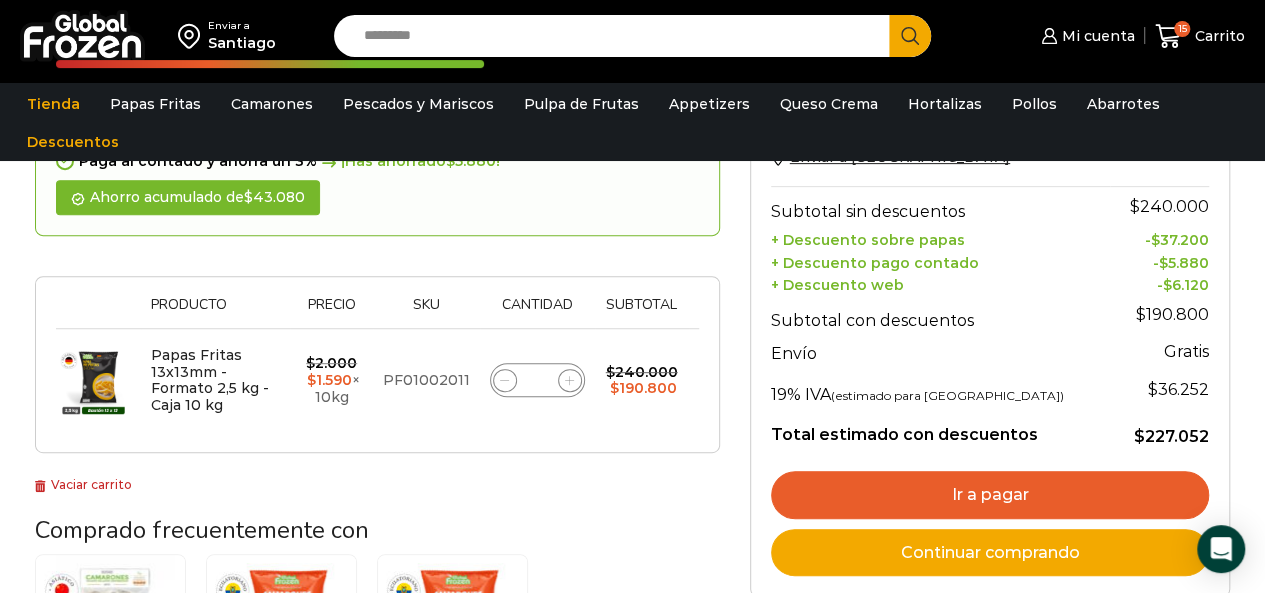 click 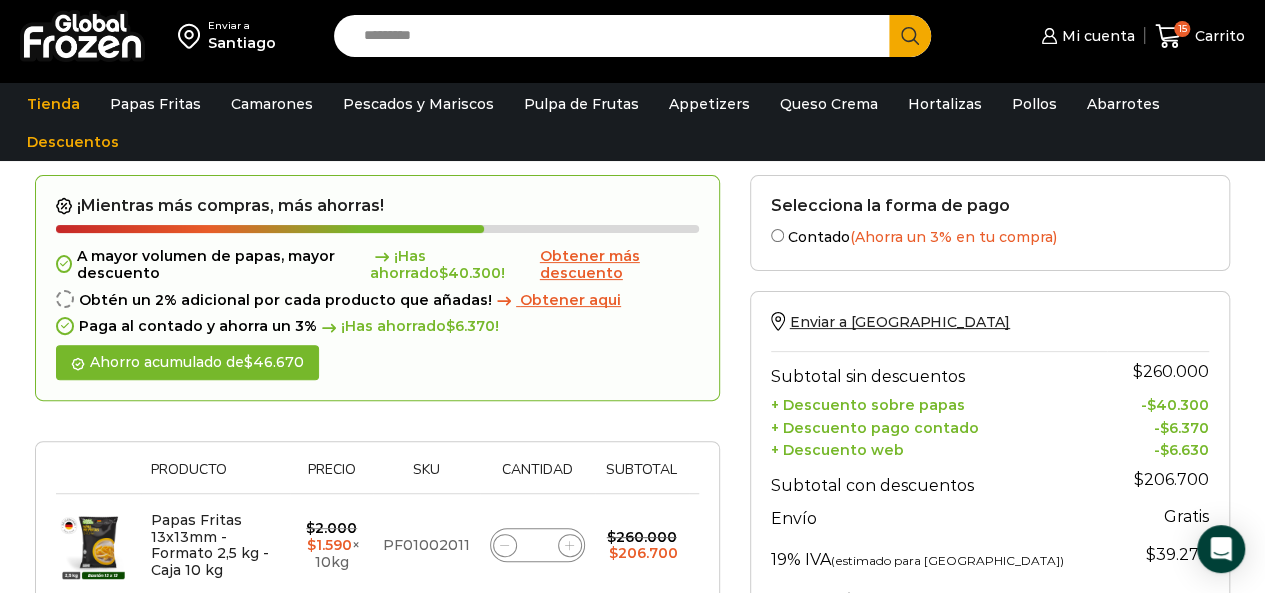 scroll, scrollTop: 150, scrollLeft: 0, axis: vertical 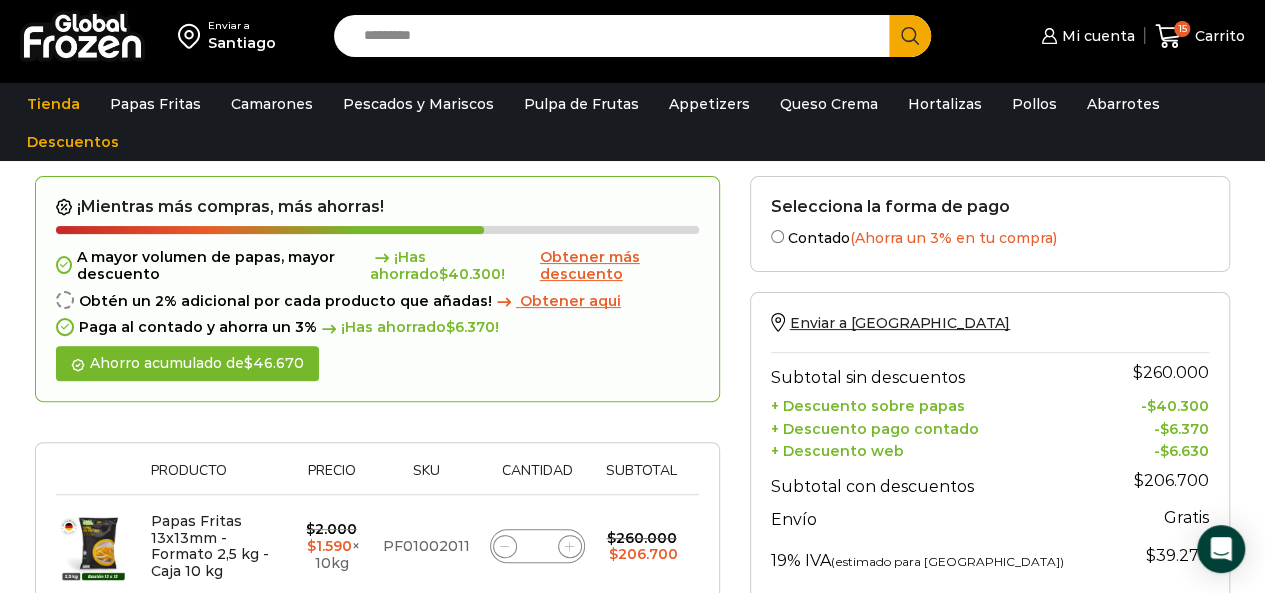 click 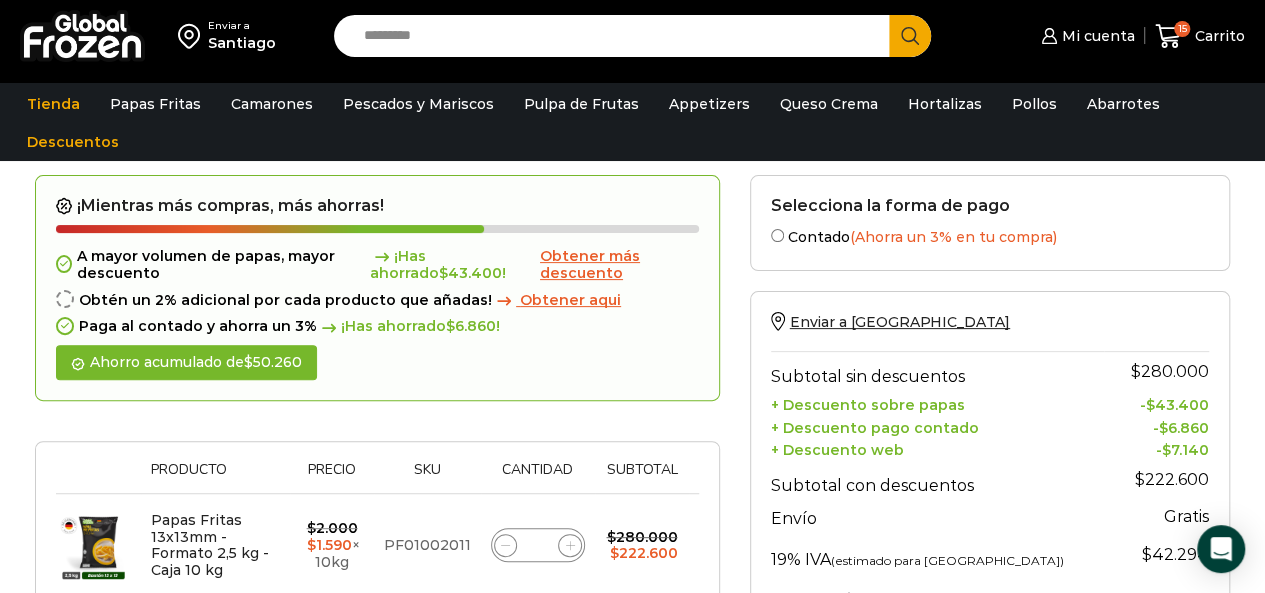 scroll, scrollTop: 150, scrollLeft: 0, axis: vertical 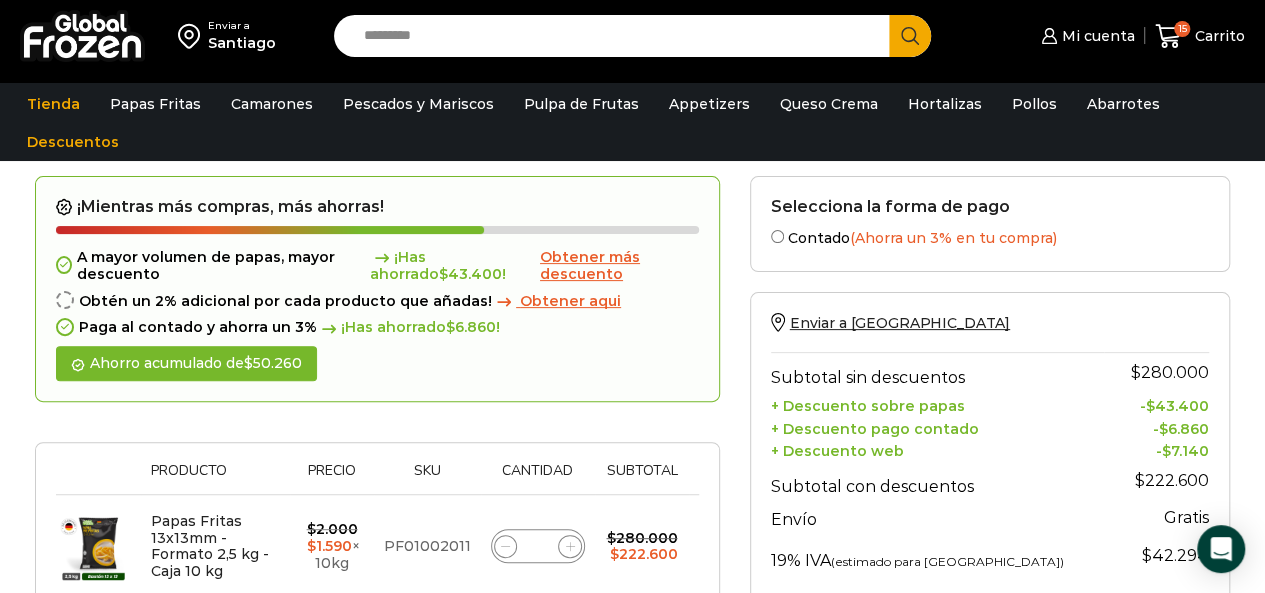 click 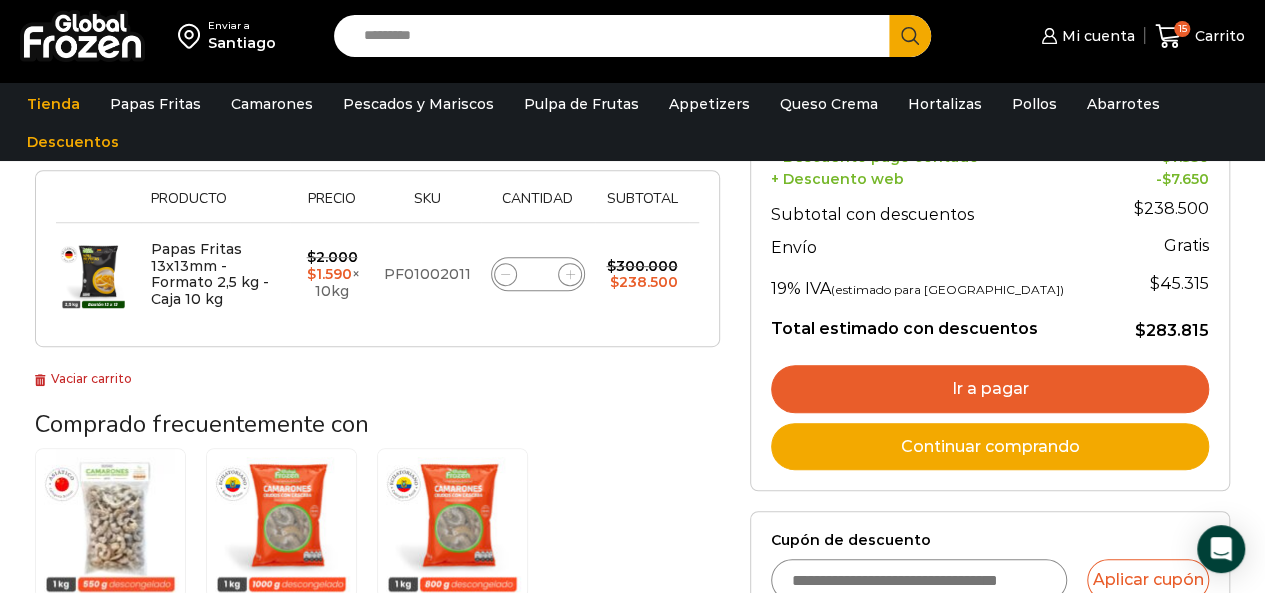 scroll, scrollTop: 424, scrollLeft: 0, axis: vertical 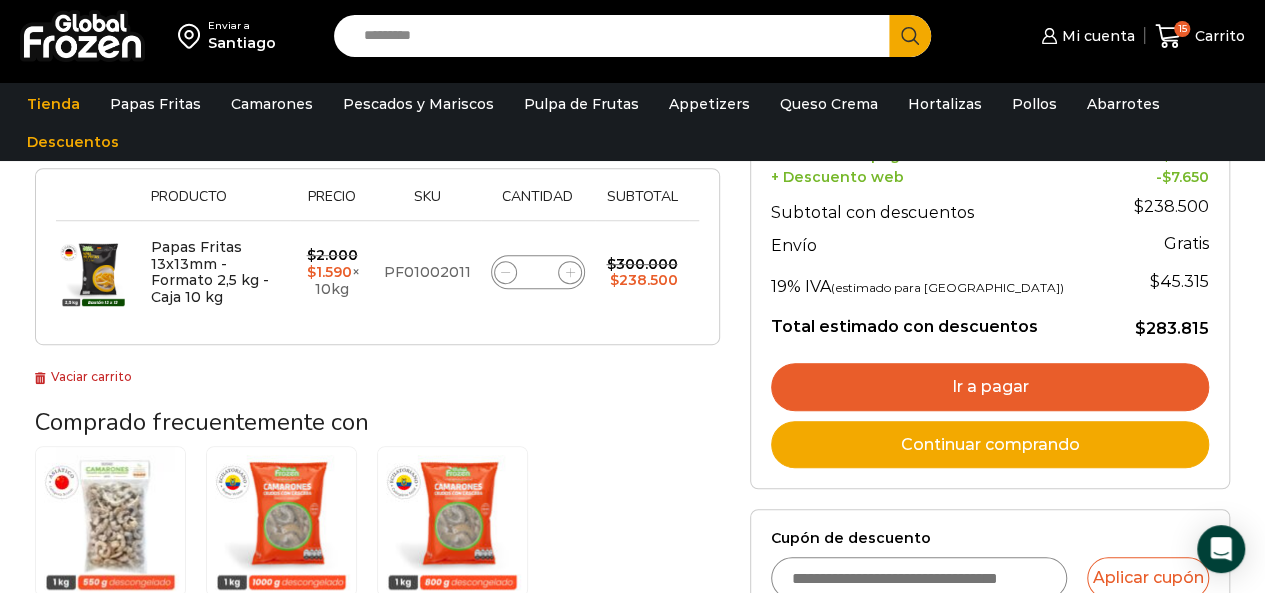 click on "Ir a pagar" at bounding box center [990, 387] 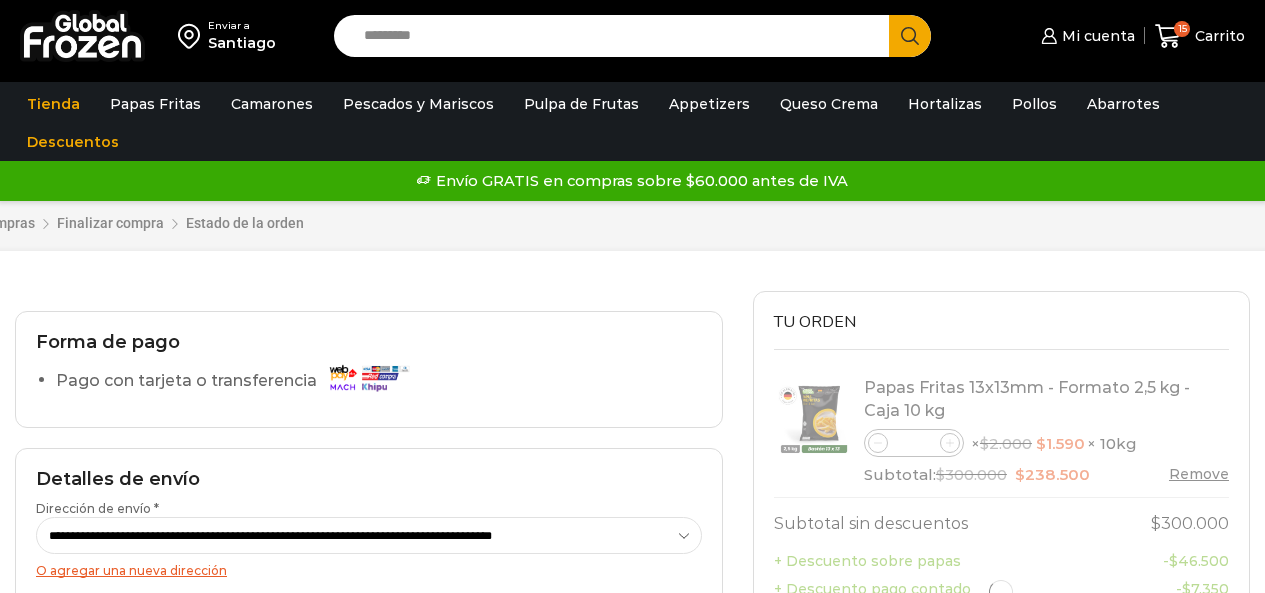 scroll, scrollTop: 0, scrollLeft: 0, axis: both 